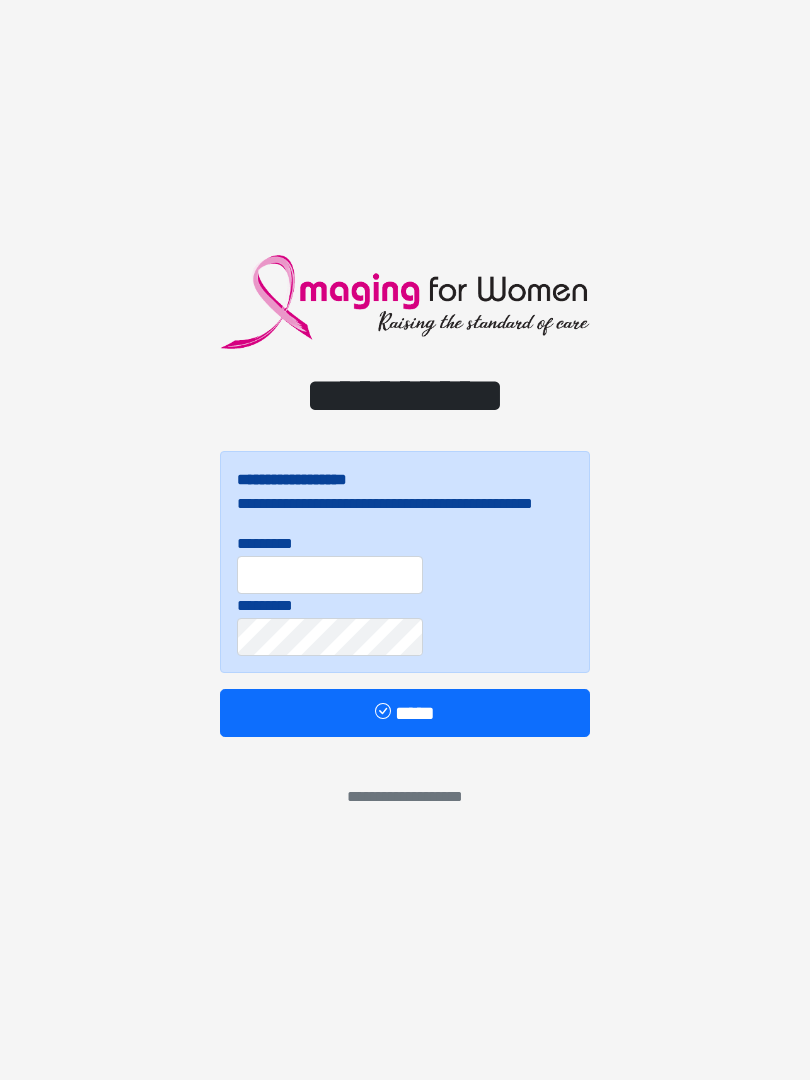 scroll, scrollTop: 0, scrollLeft: 0, axis: both 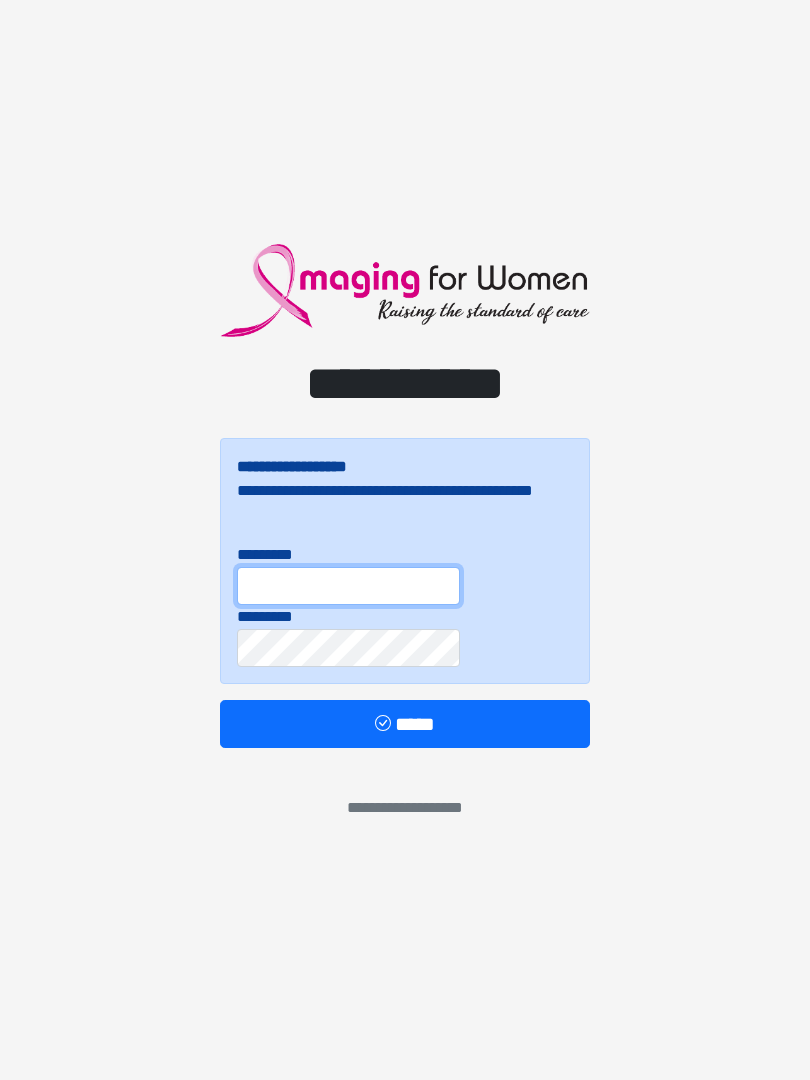 click on "*********" at bounding box center [348, 586] 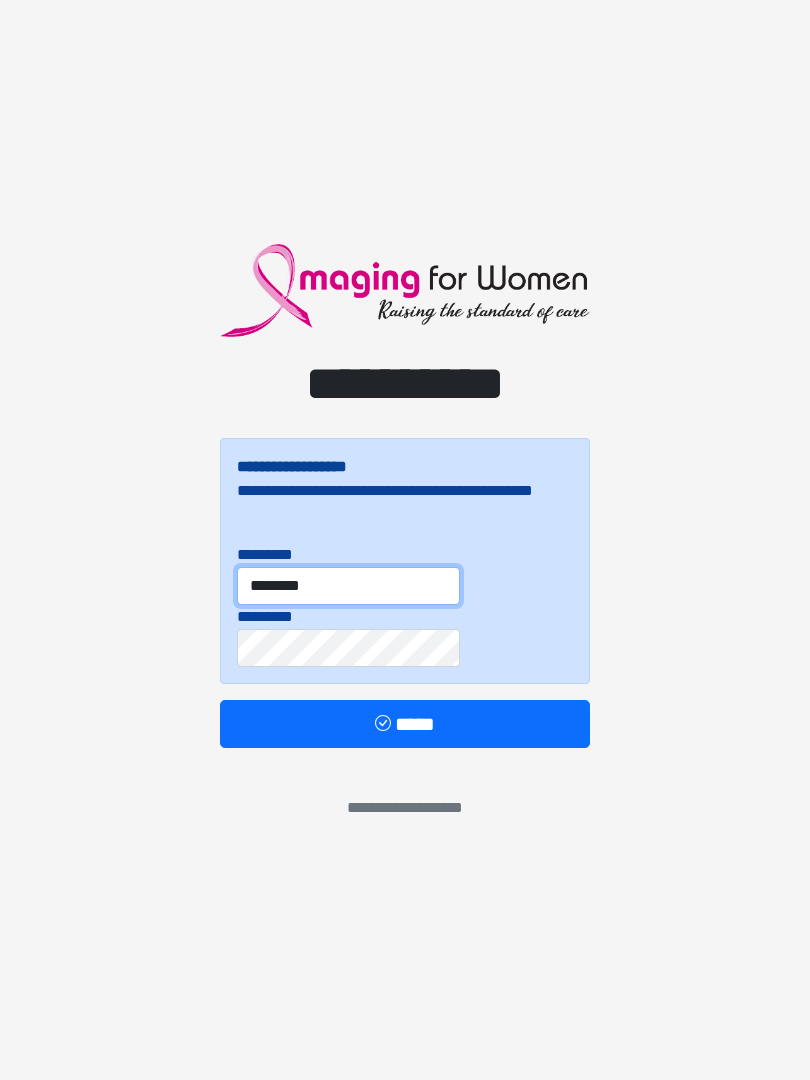 type on "********" 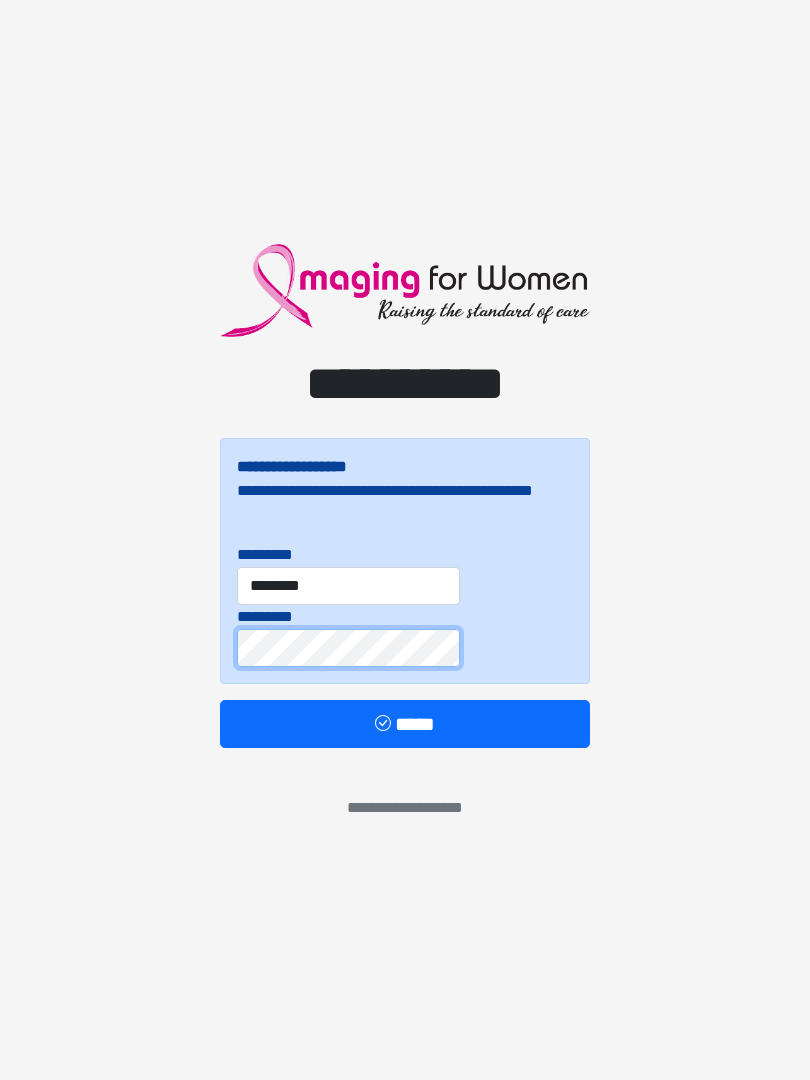 click on "*****" at bounding box center (405, 724) 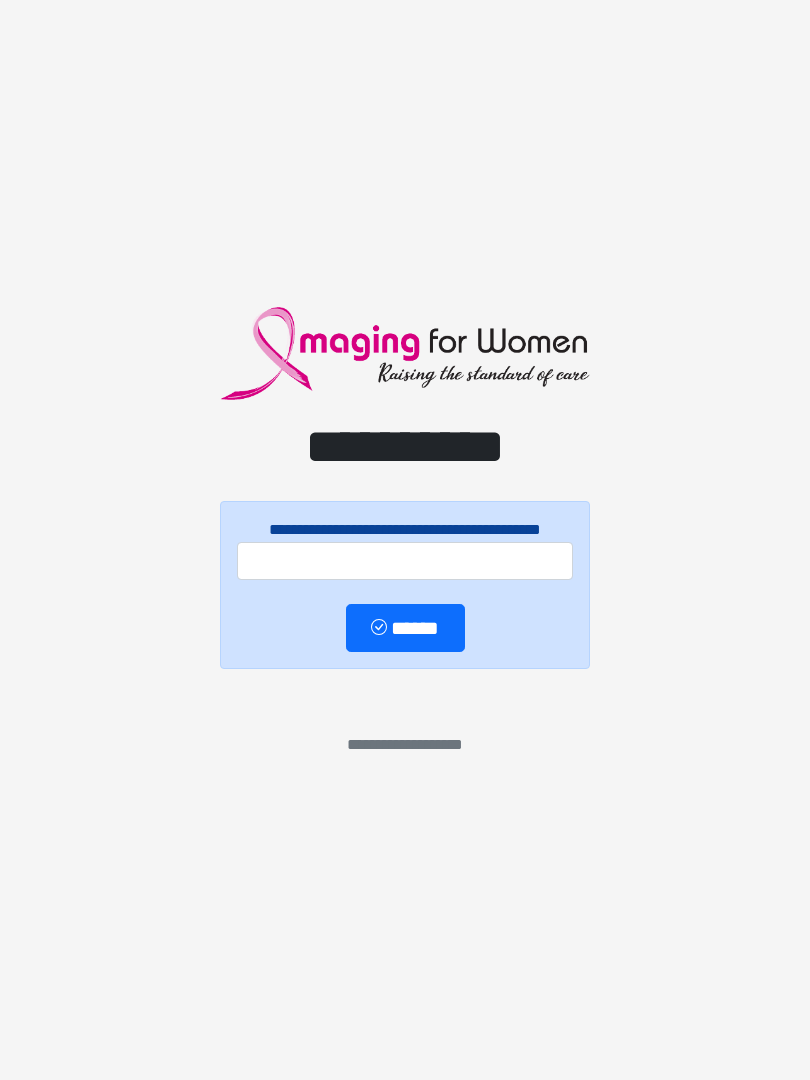 click on "**********" at bounding box center (405, 540) 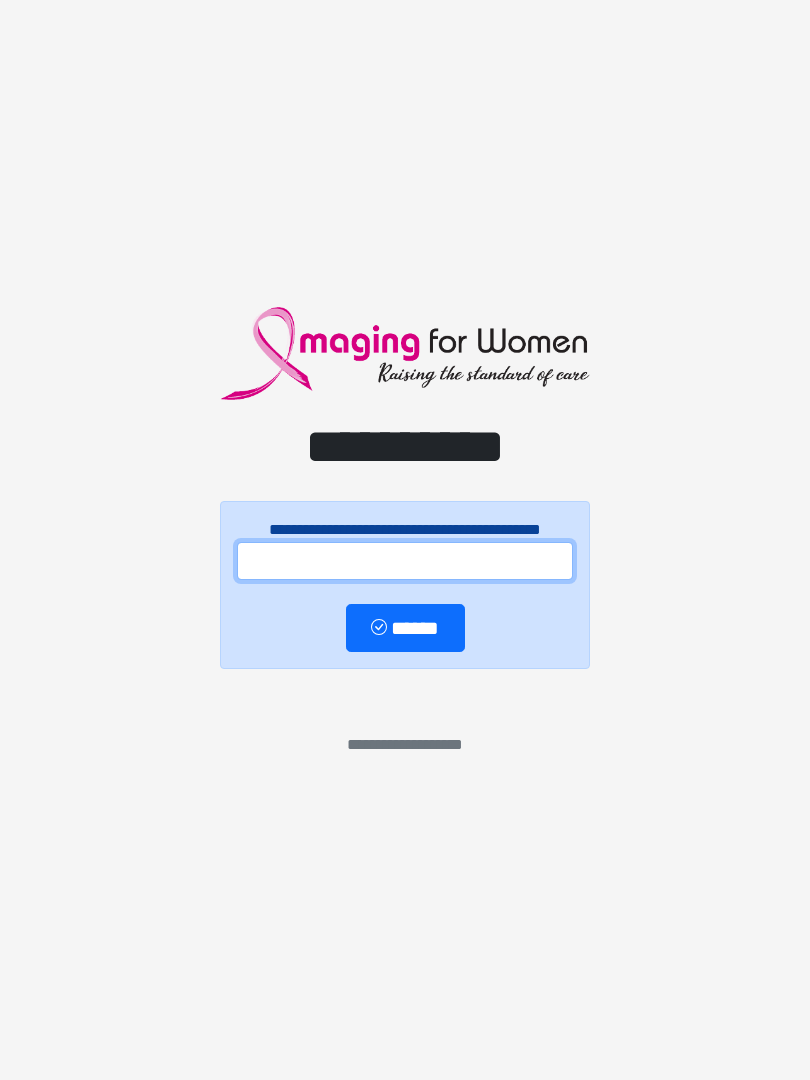 click at bounding box center (405, 561) 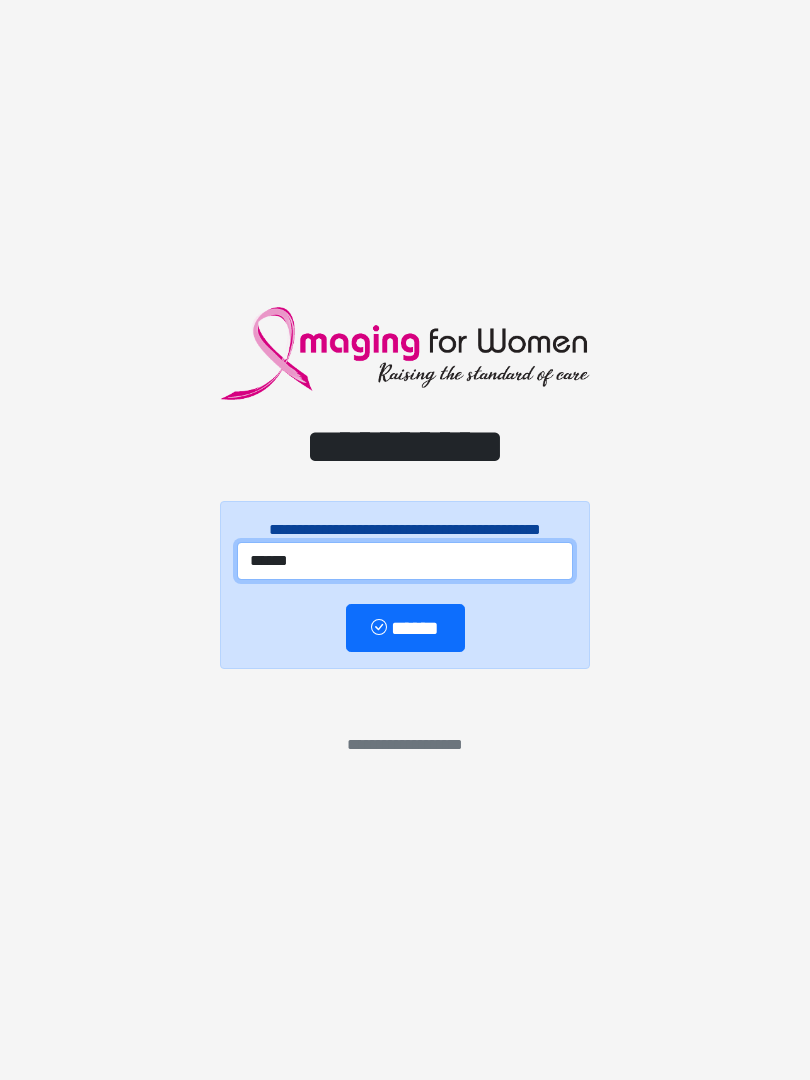 type on "******" 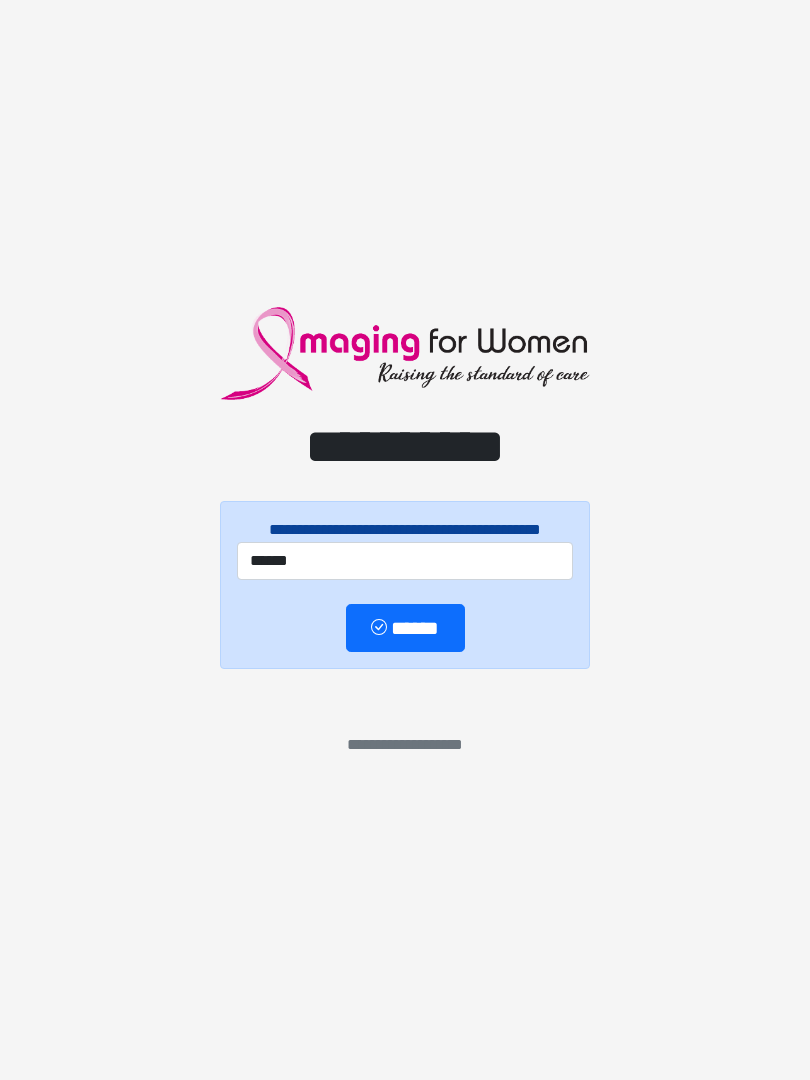 click on "******" at bounding box center (405, 628) 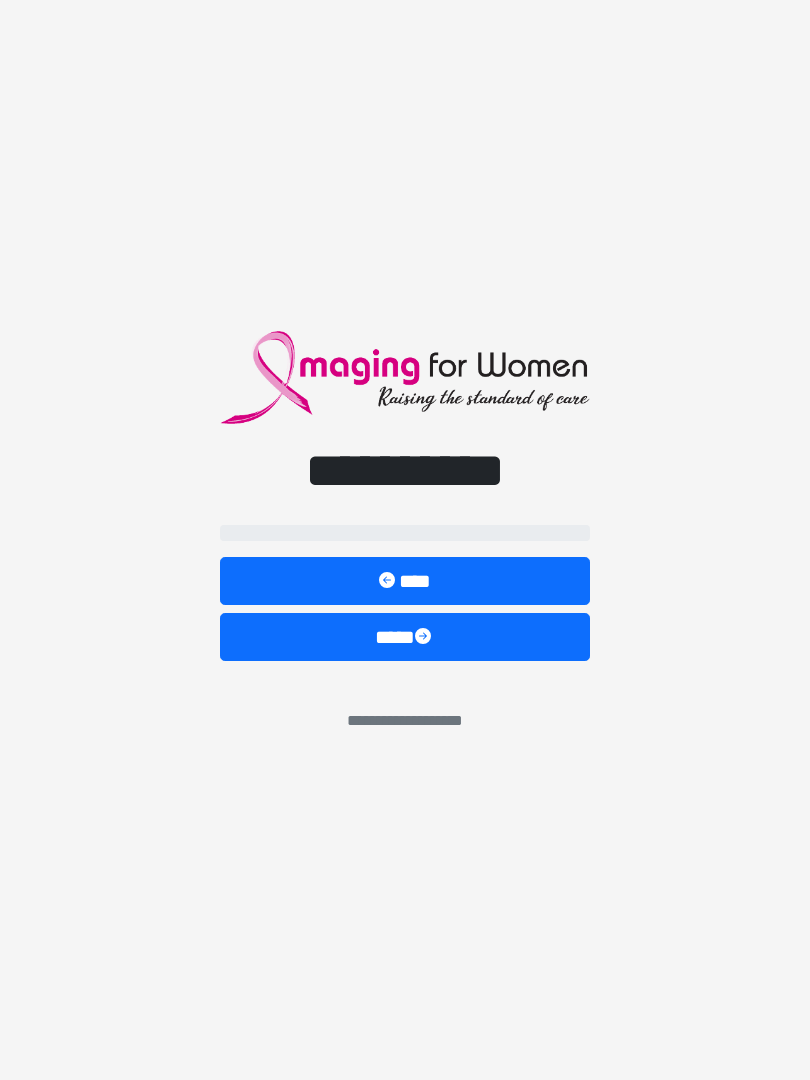 select on "**" 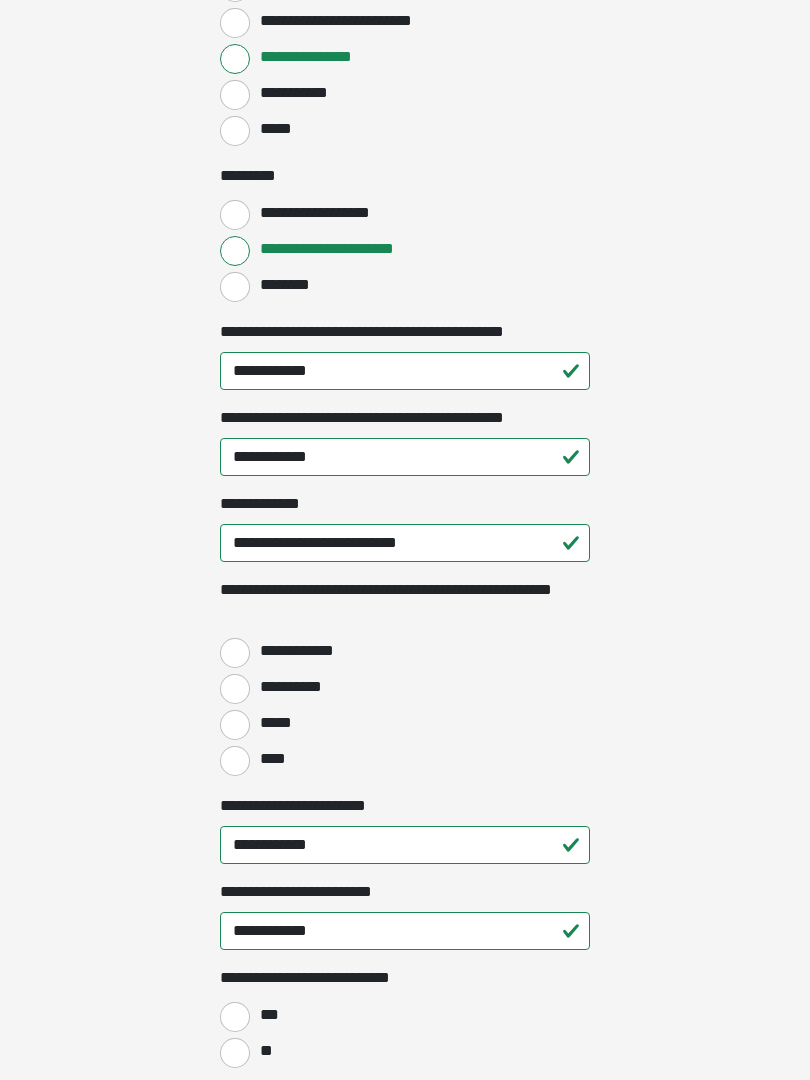 scroll, scrollTop: 2198, scrollLeft: 0, axis: vertical 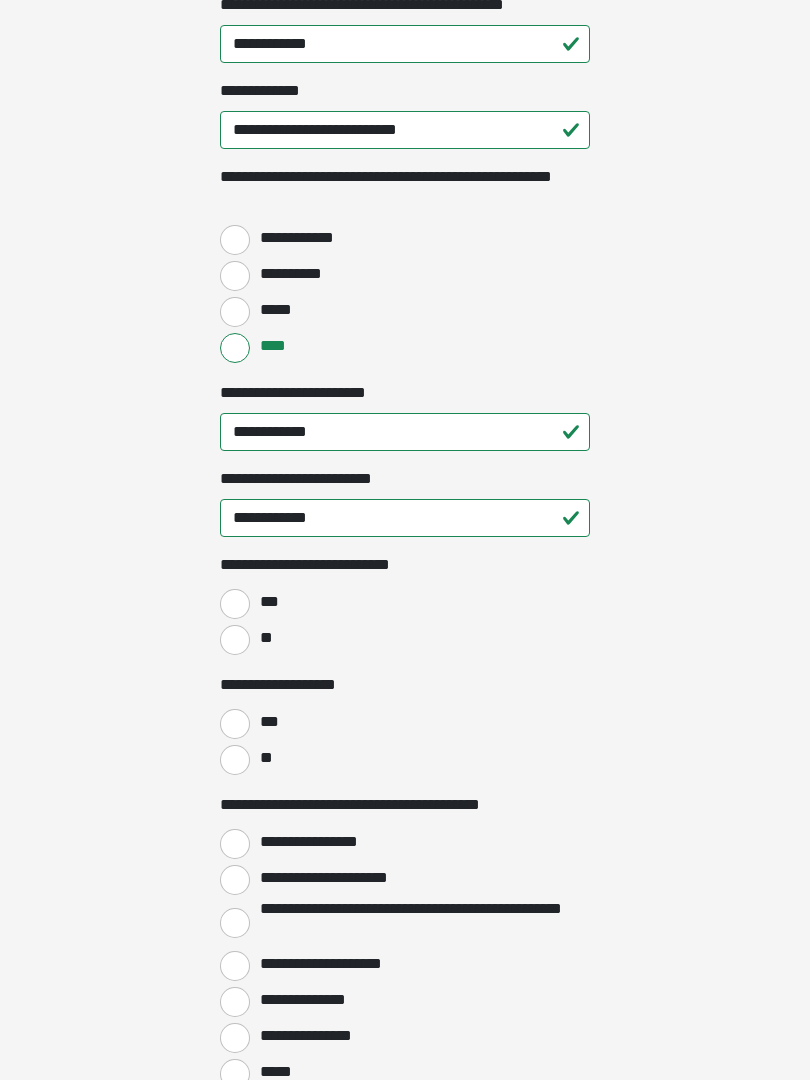 click on "**" at bounding box center [235, 640] 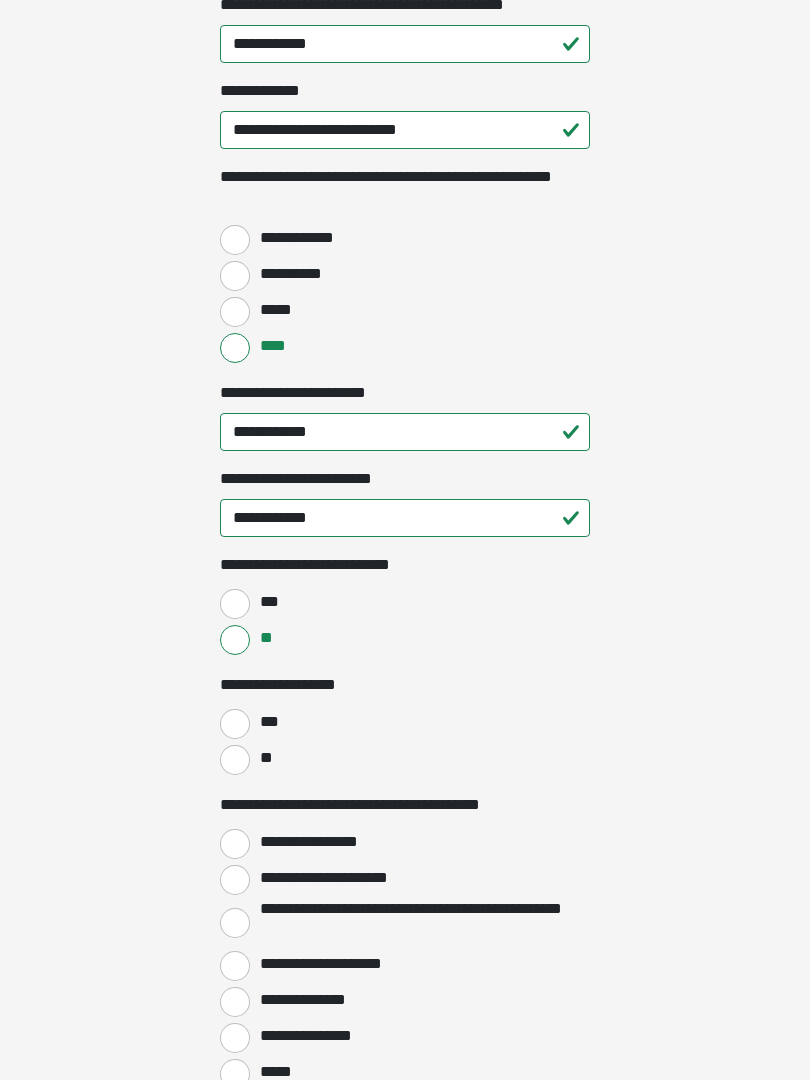 click on "**" at bounding box center [235, 760] 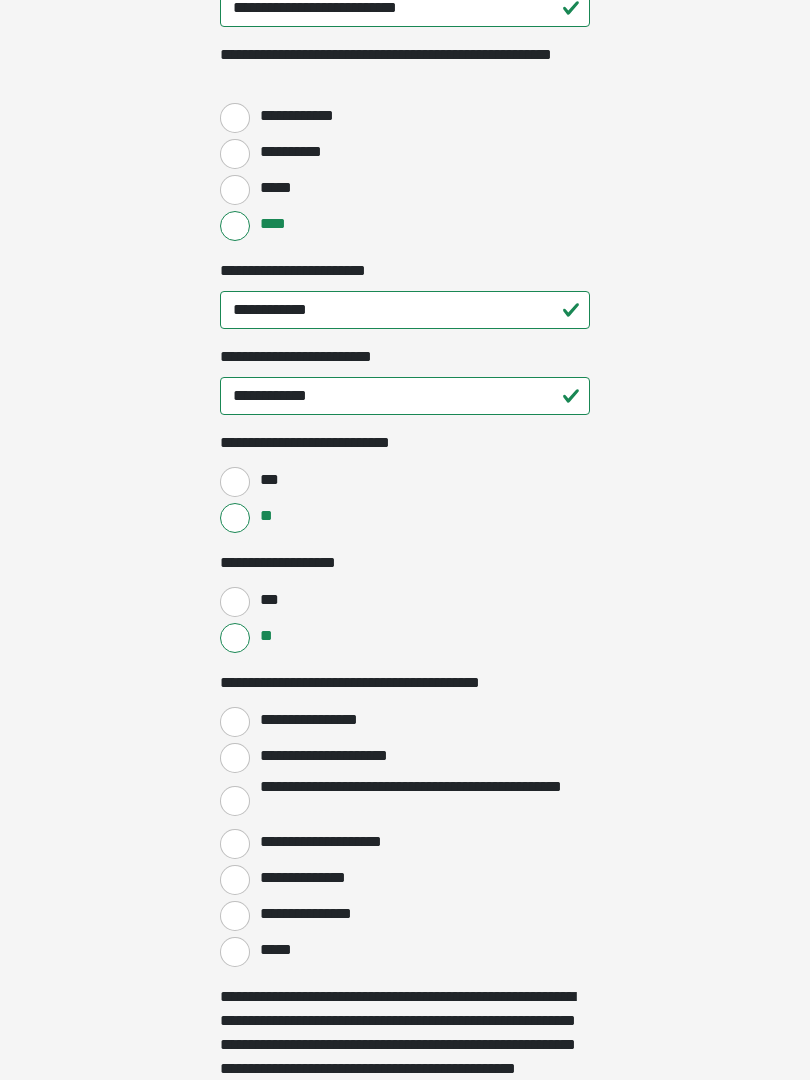 scroll, scrollTop: 2777, scrollLeft: 0, axis: vertical 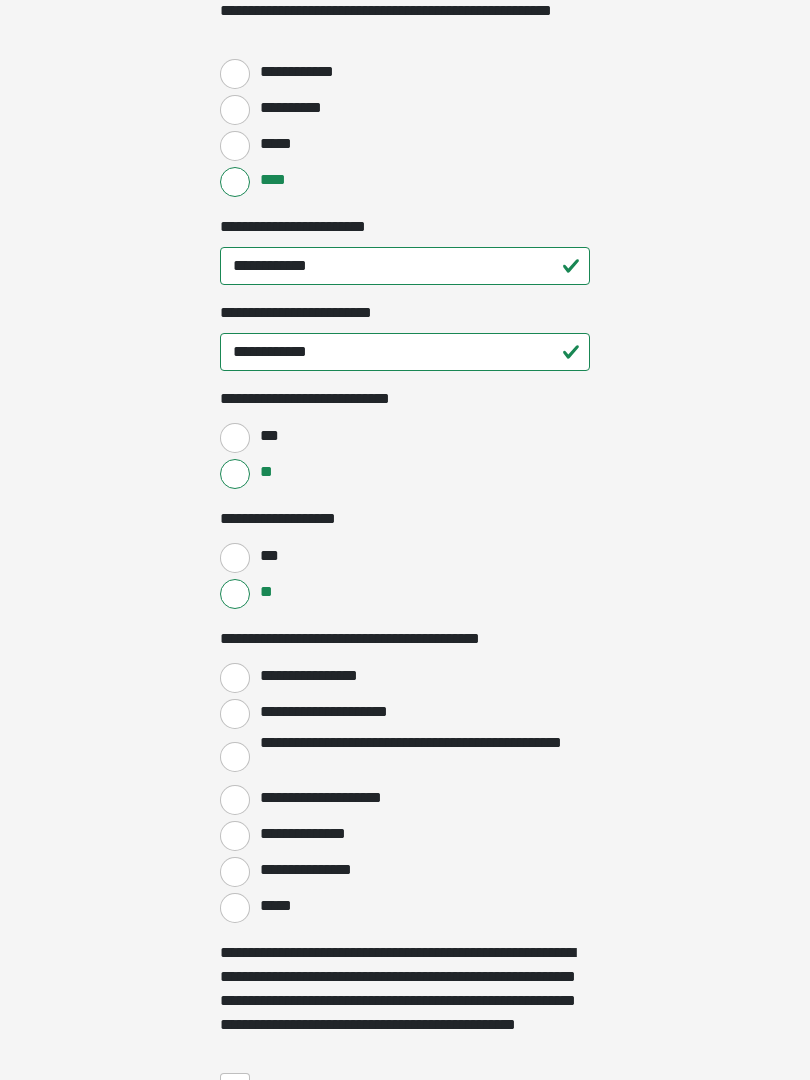 click on "**********" at bounding box center (235, 678) 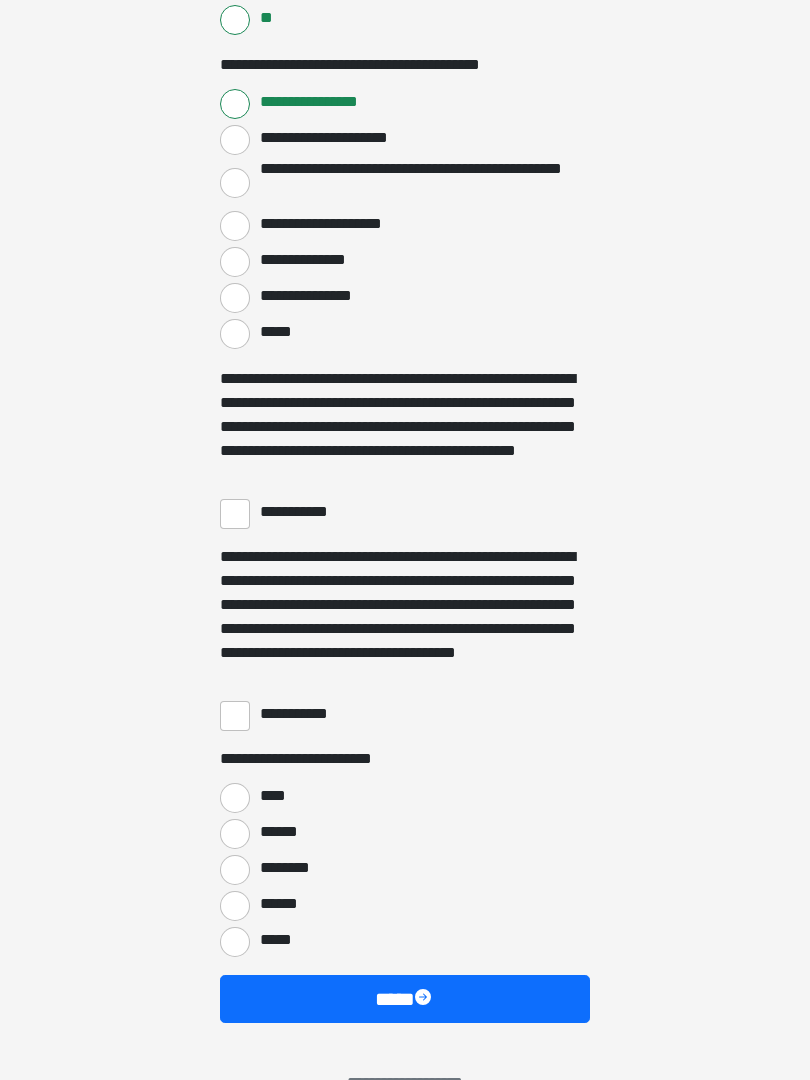 scroll, scrollTop: 3350, scrollLeft: 0, axis: vertical 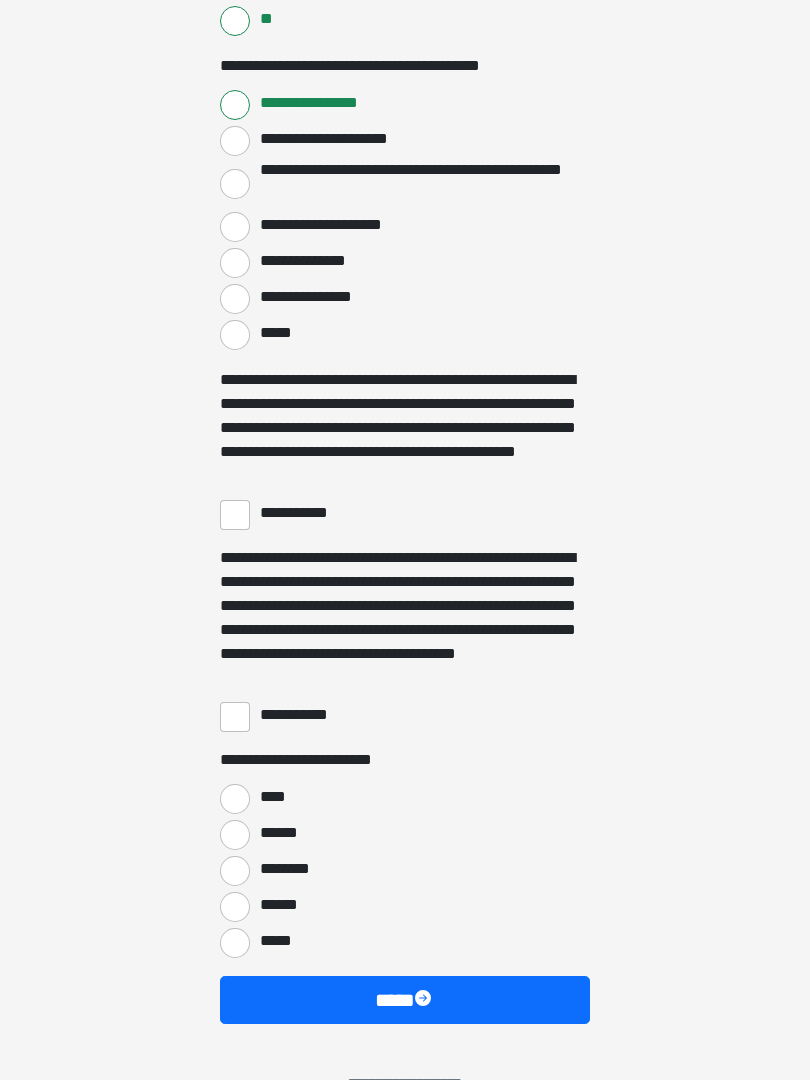 click on "**********" at bounding box center [235, 515] 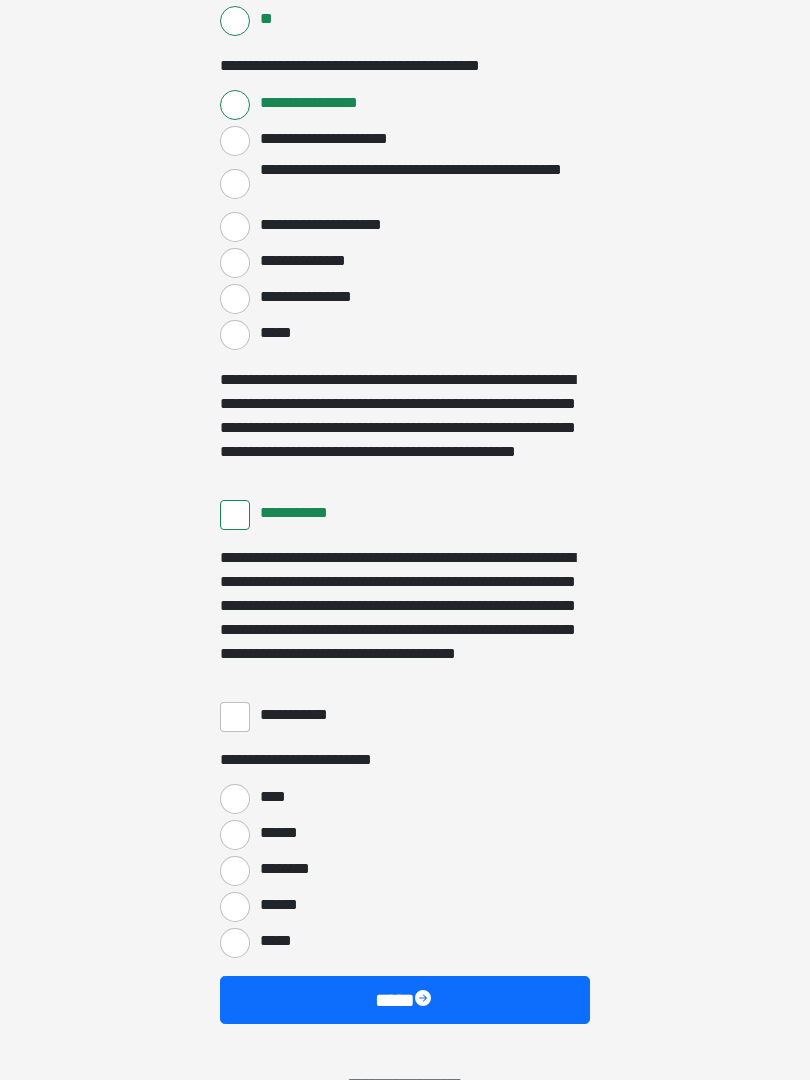 click on "**********" at bounding box center (235, 717) 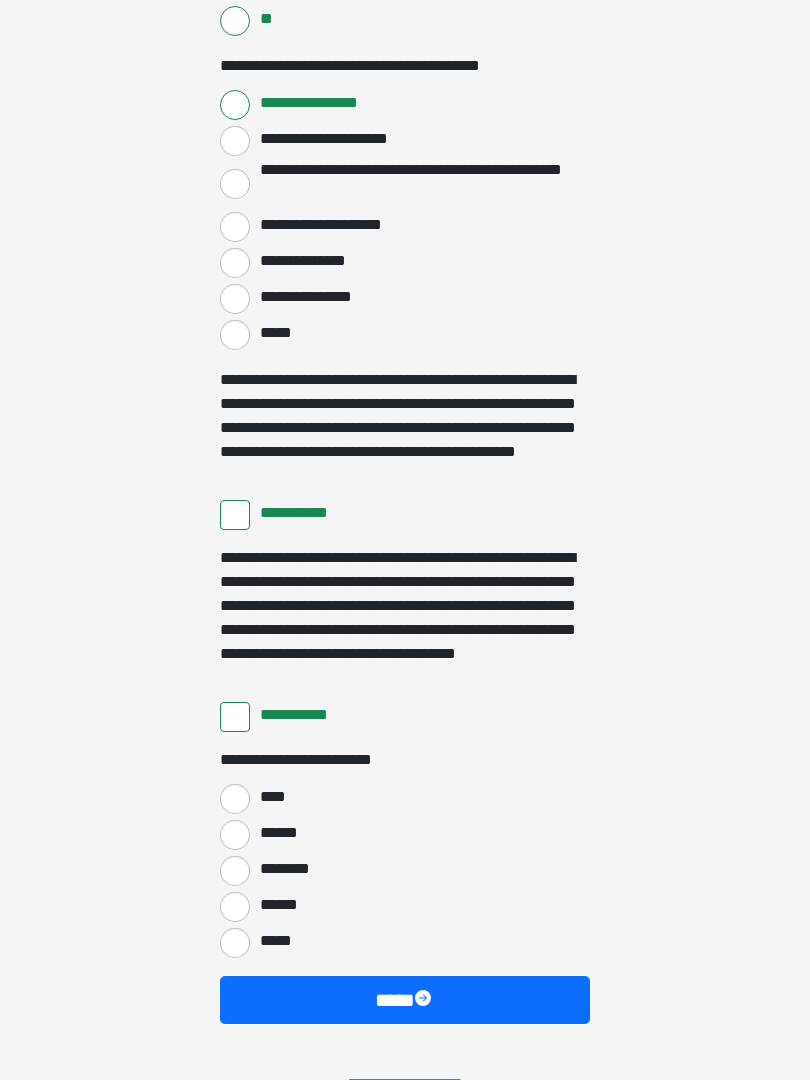 click on "****" at bounding box center [235, 799] 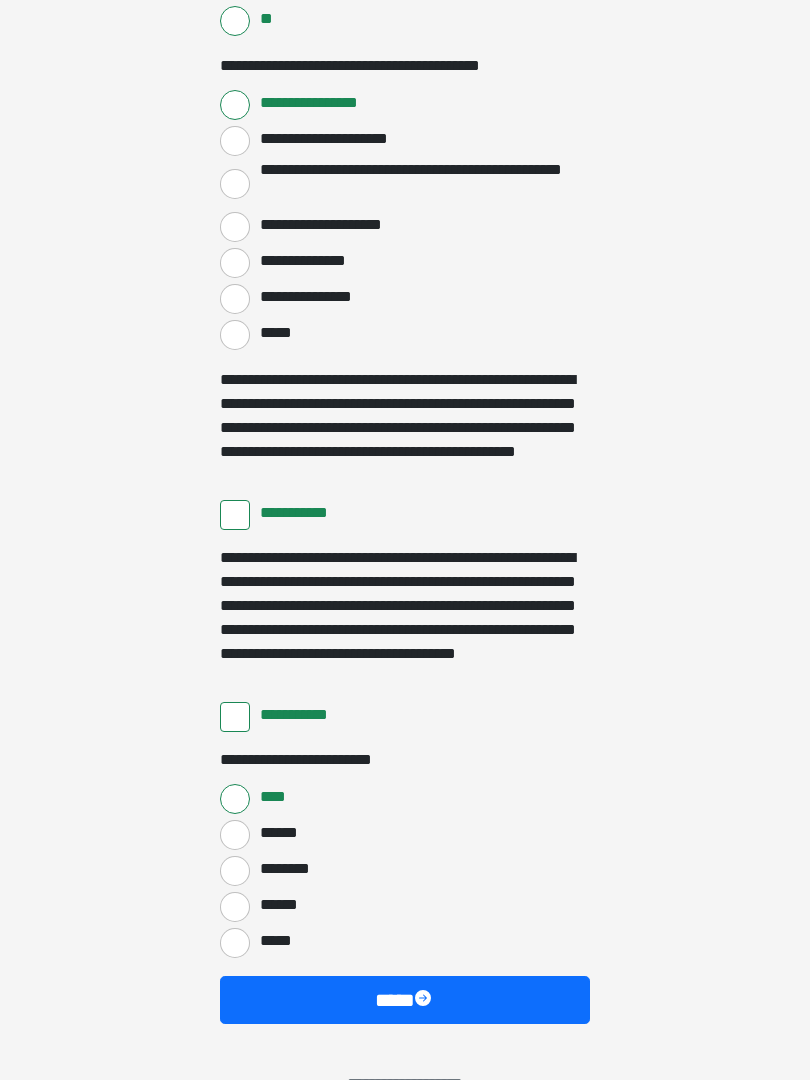 click on "****" at bounding box center (405, 1000) 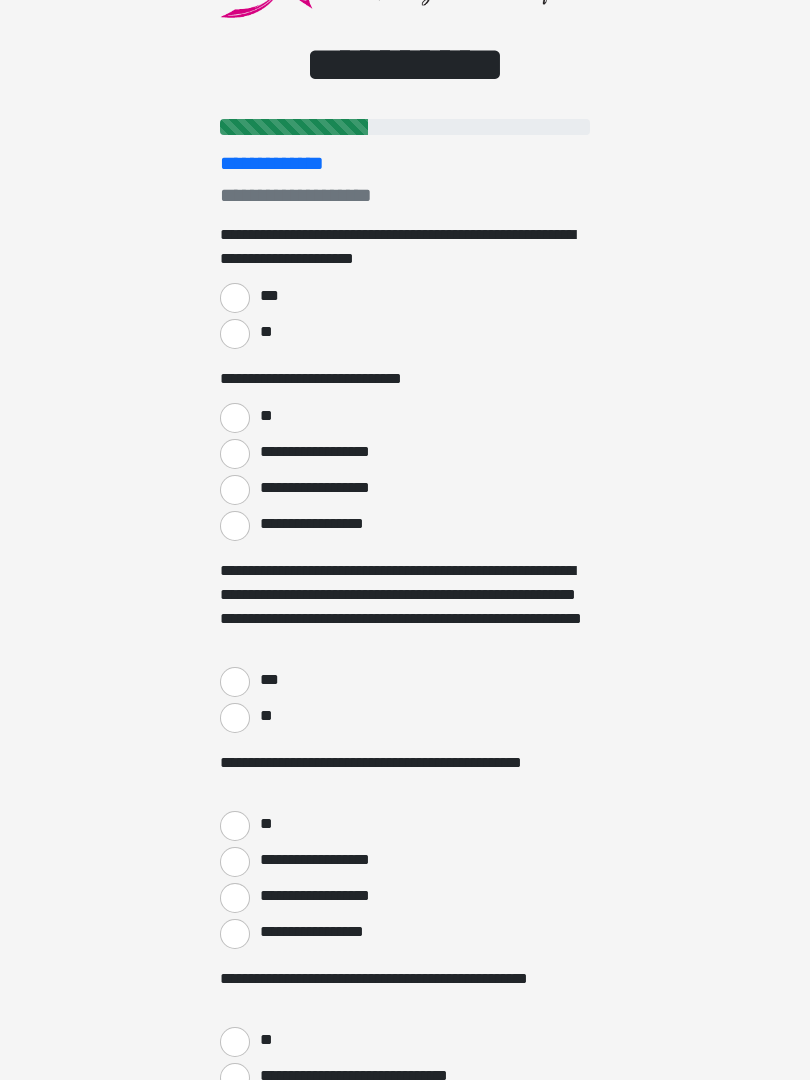 scroll, scrollTop: 0, scrollLeft: 0, axis: both 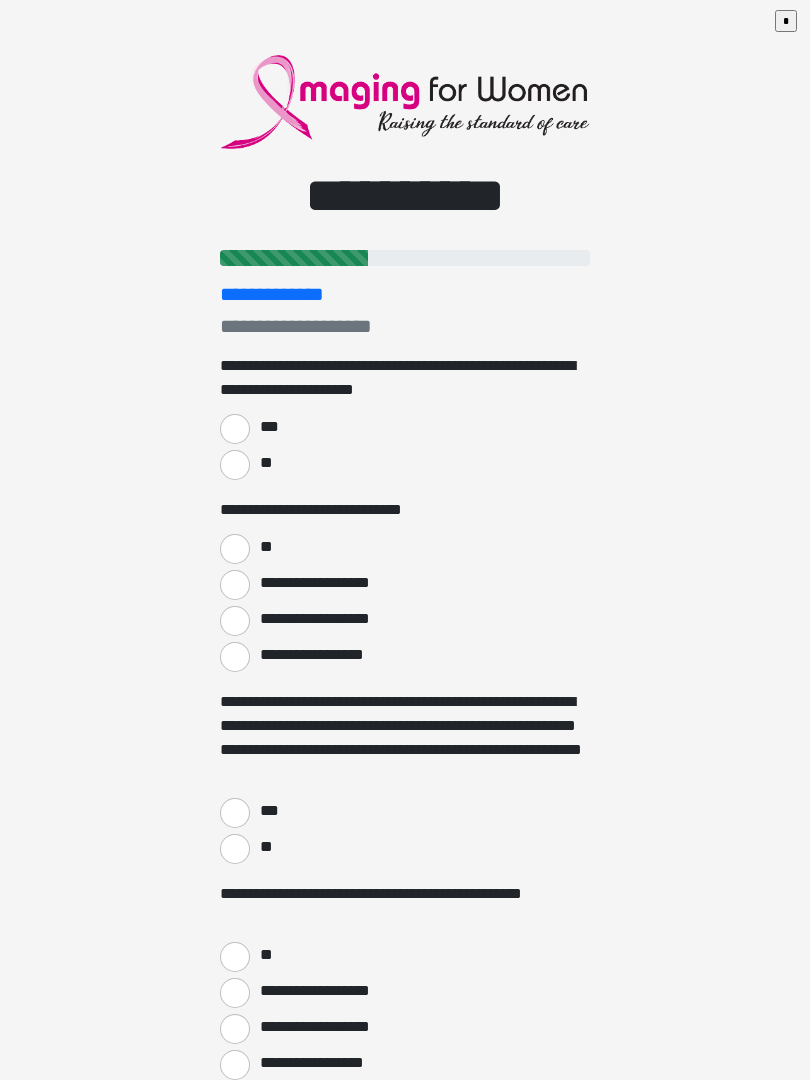 click on "***" at bounding box center (235, 429) 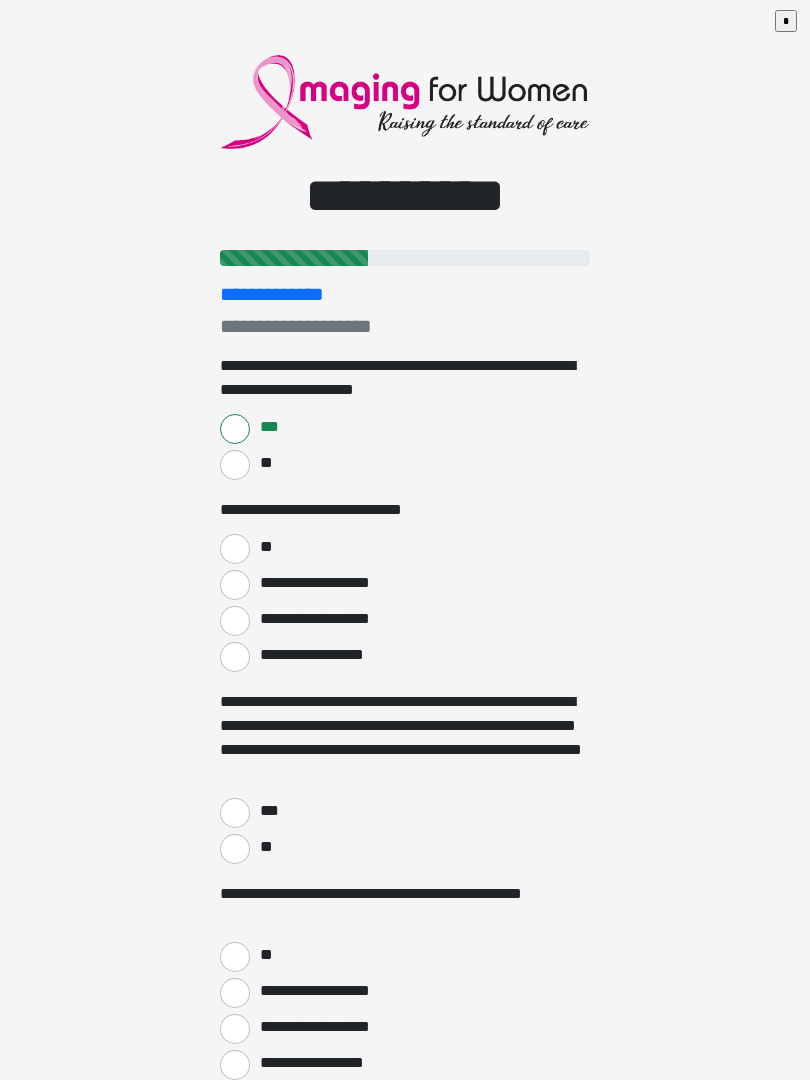click on "**" at bounding box center (235, 549) 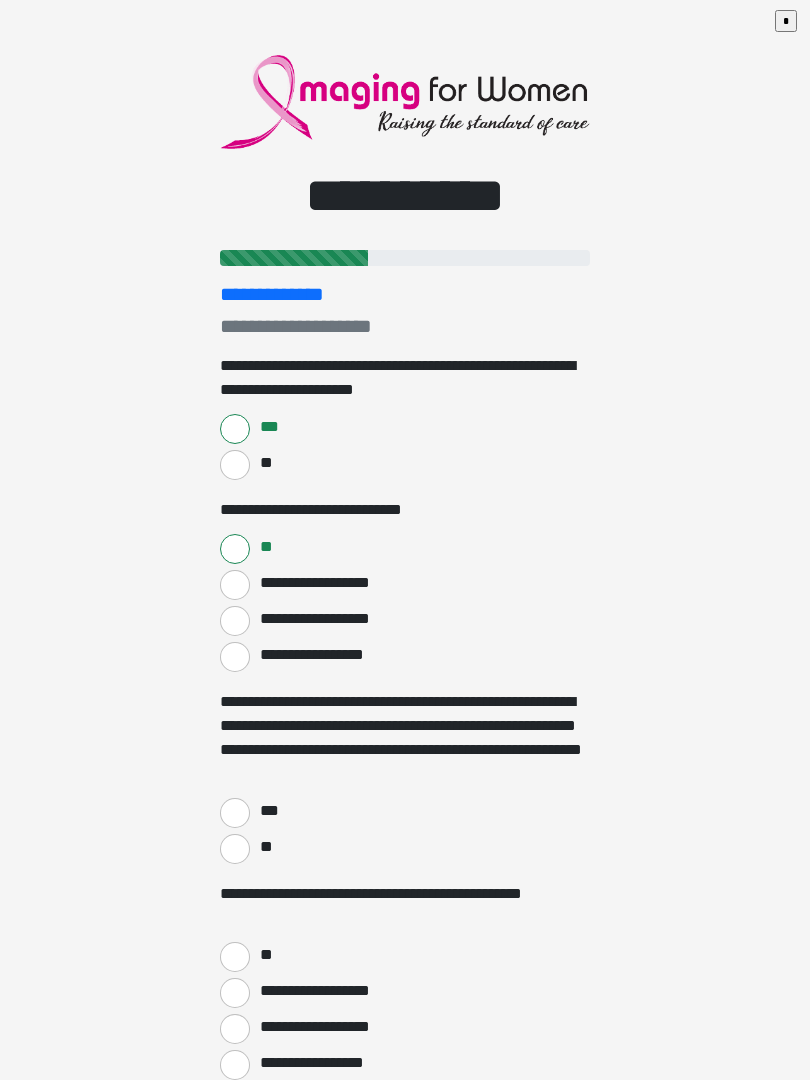 click on "***" at bounding box center [235, 813] 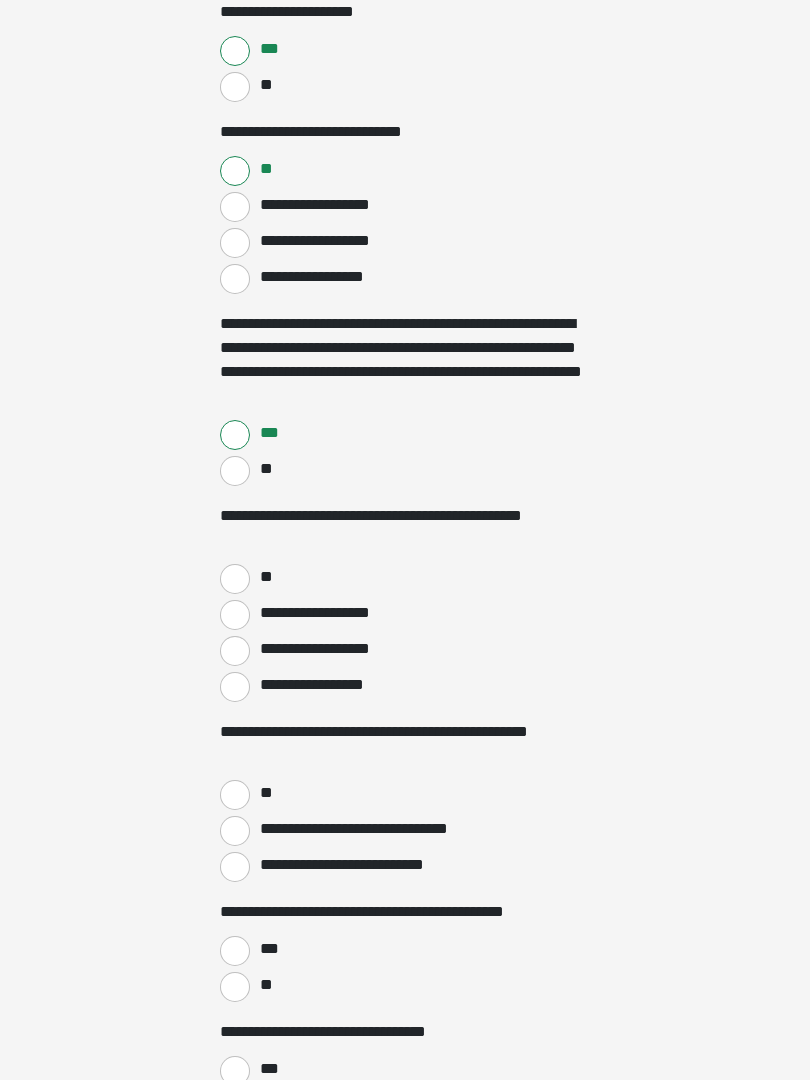 scroll, scrollTop: 378, scrollLeft: 0, axis: vertical 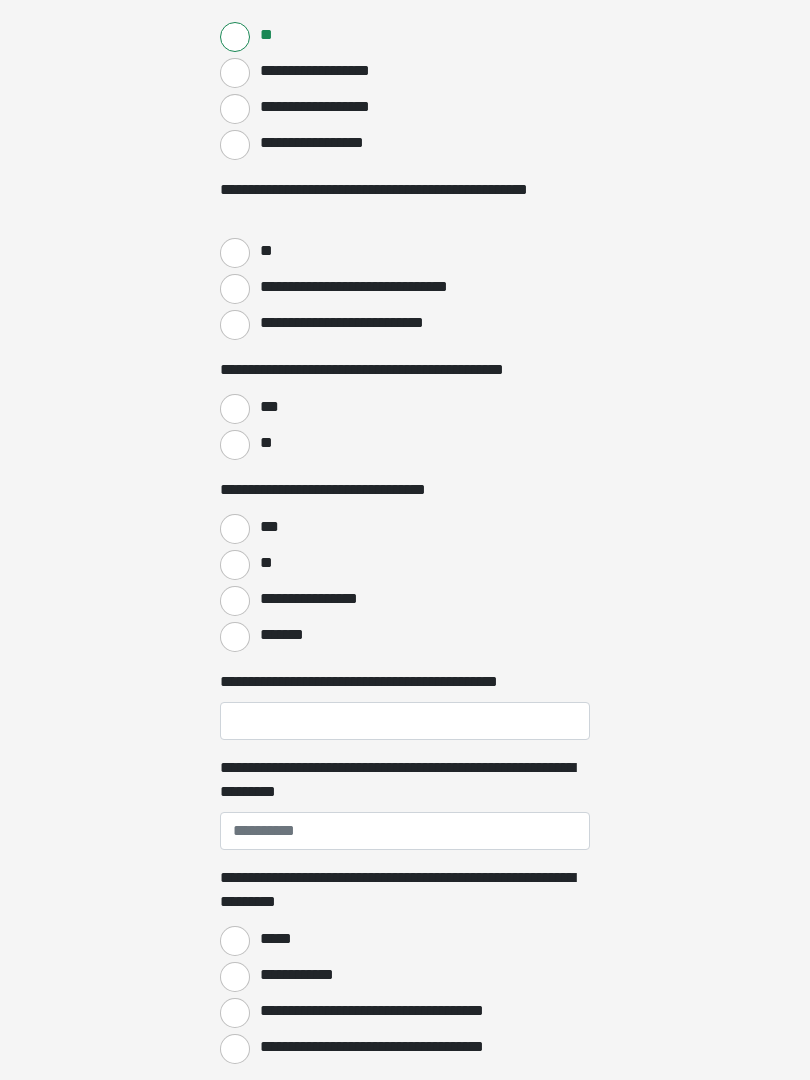 click on "**" at bounding box center (235, 253) 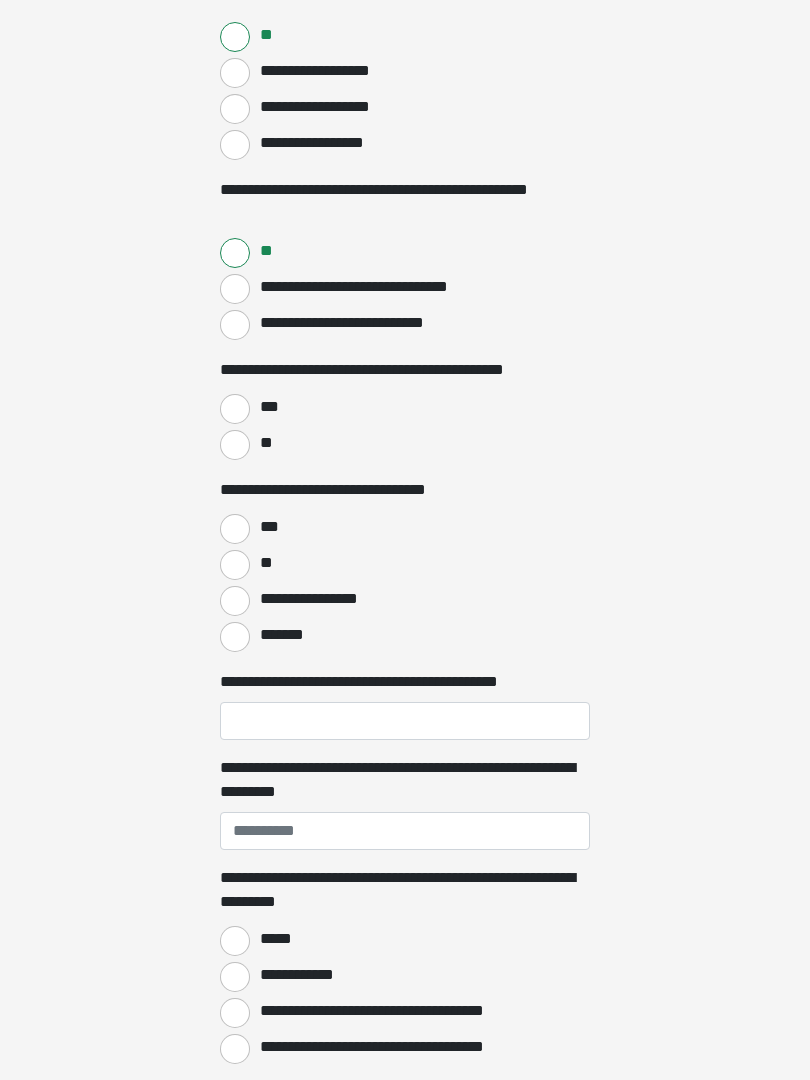 click on "***" at bounding box center (235, 409) 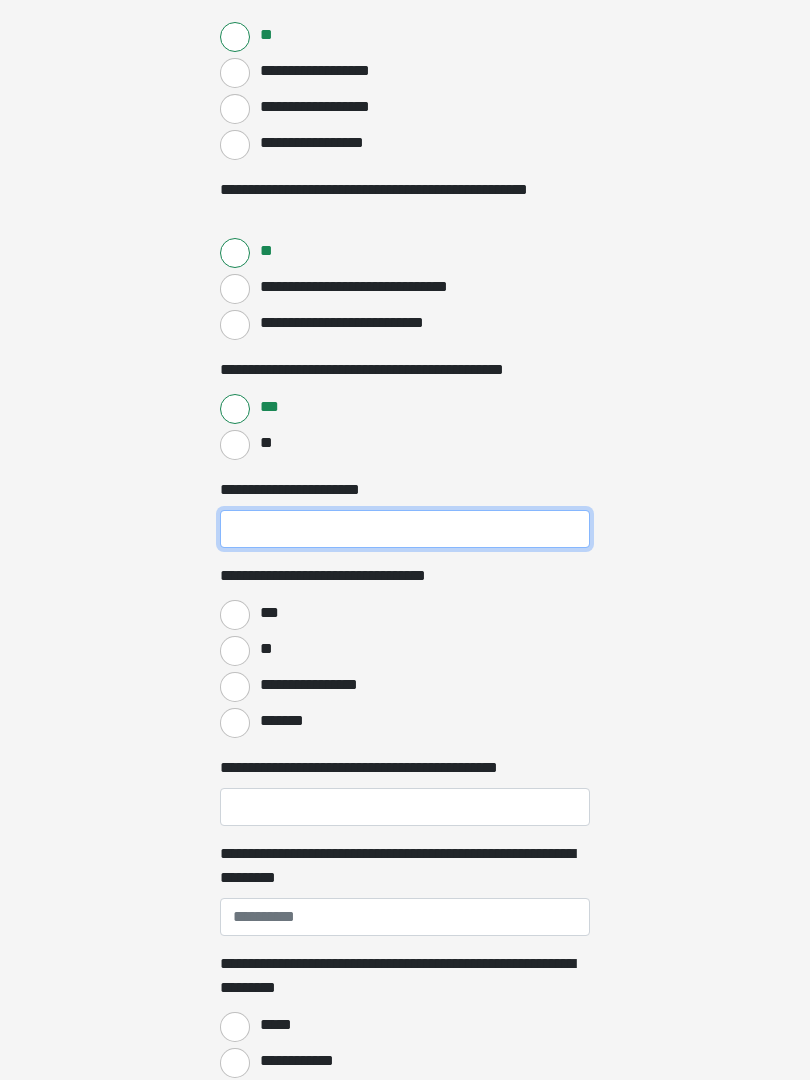 click on "**********" at bounding box center [405, 529] 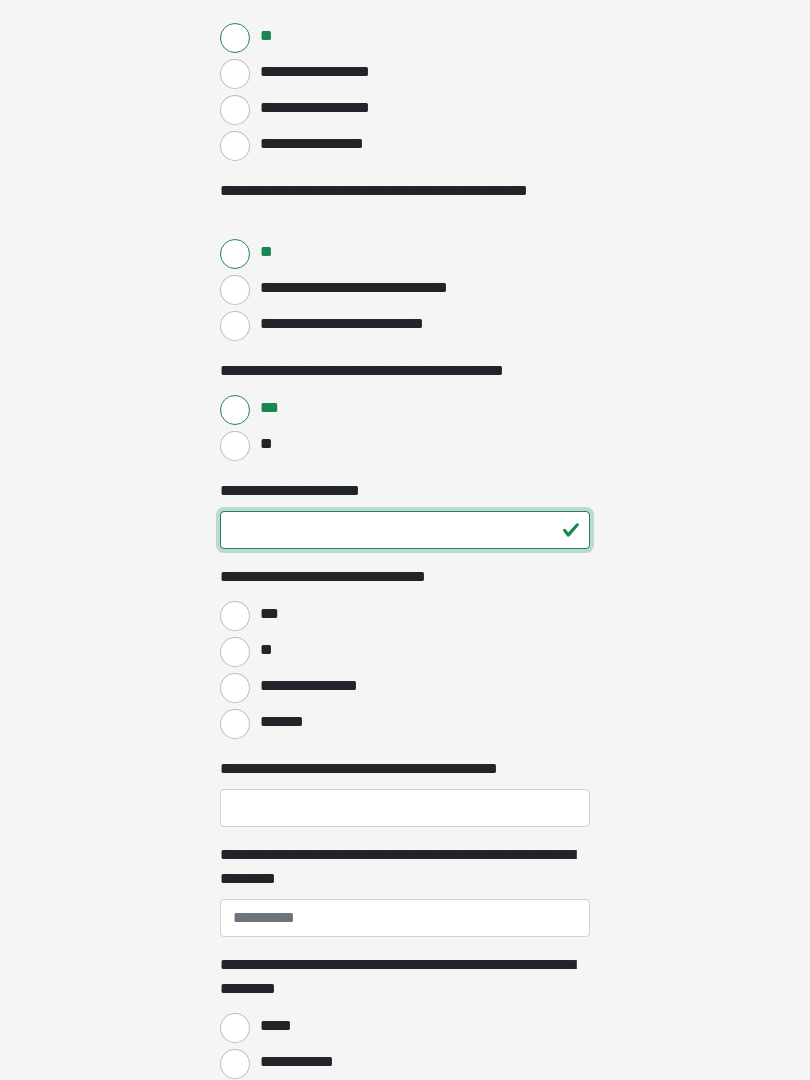 type on "**" 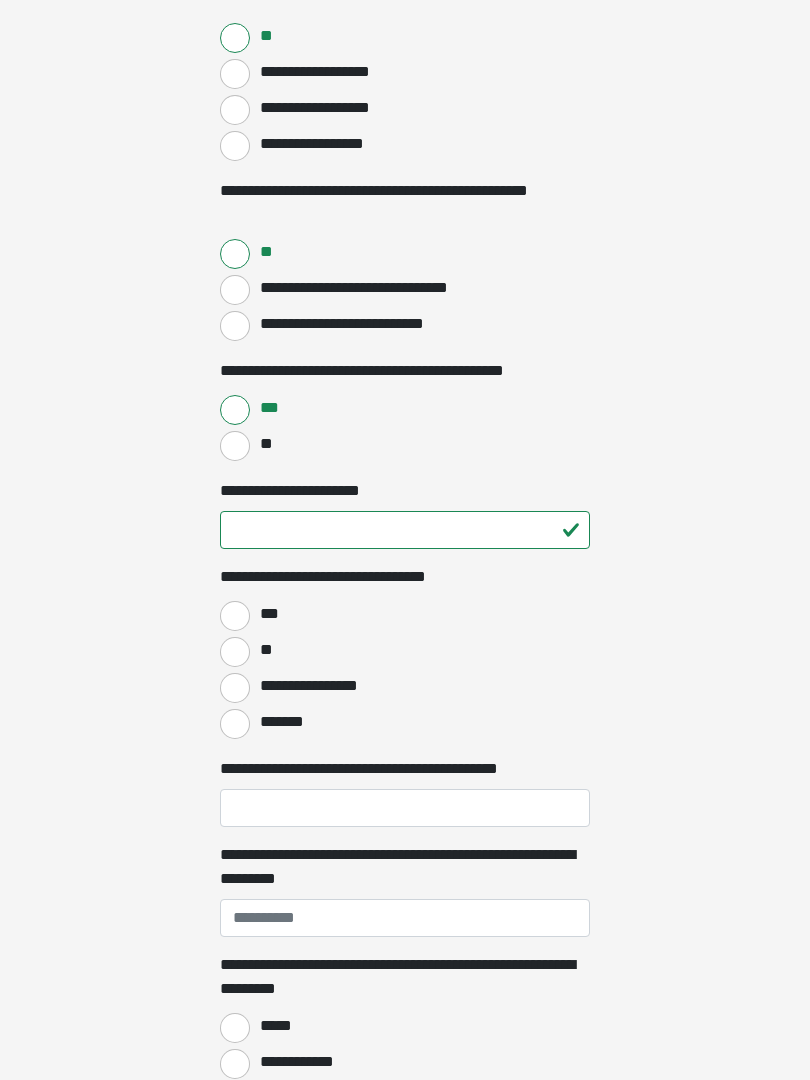 click on "***" at bounding box center (235, 616) 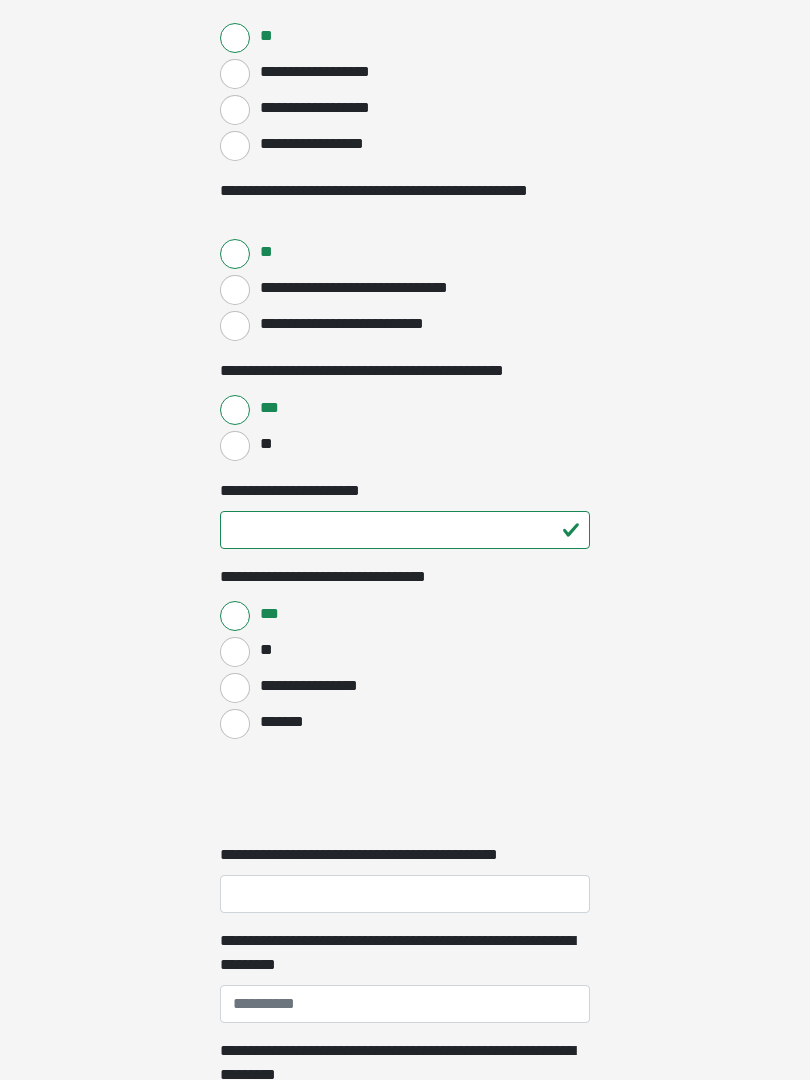 scroll, scrollTop: 920, scrollLeft: 0, axis: vertical 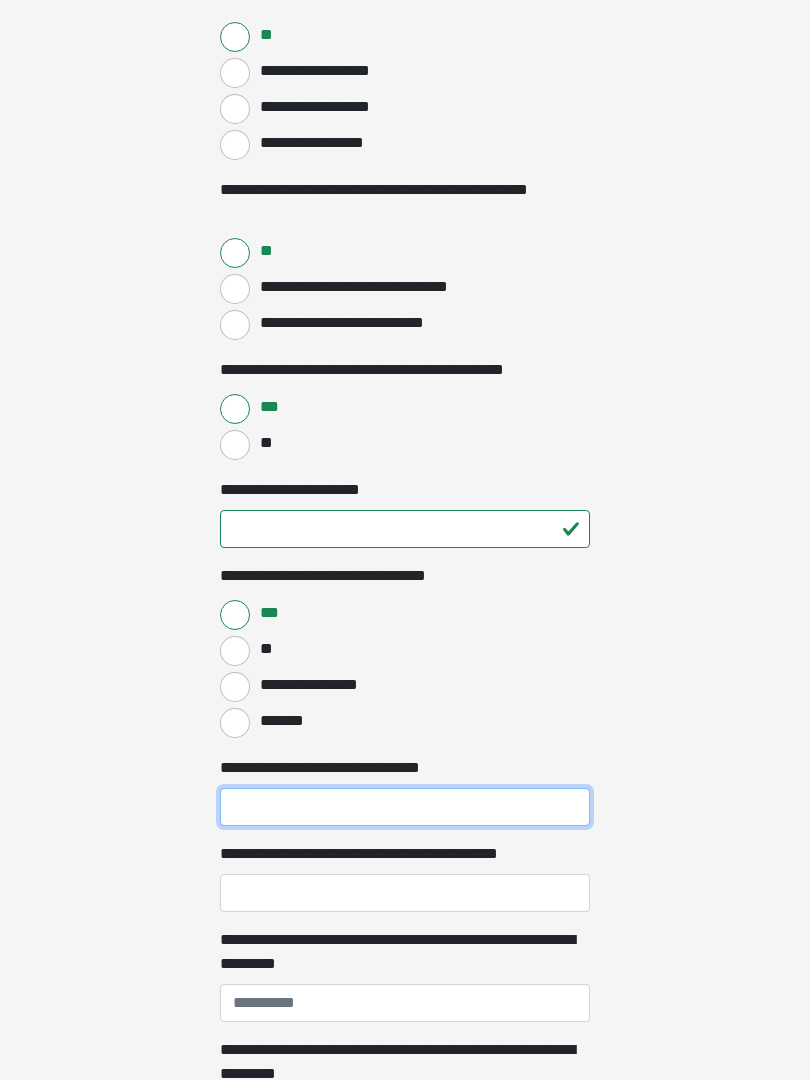 click on "**********" at bounding box center [405, 807] 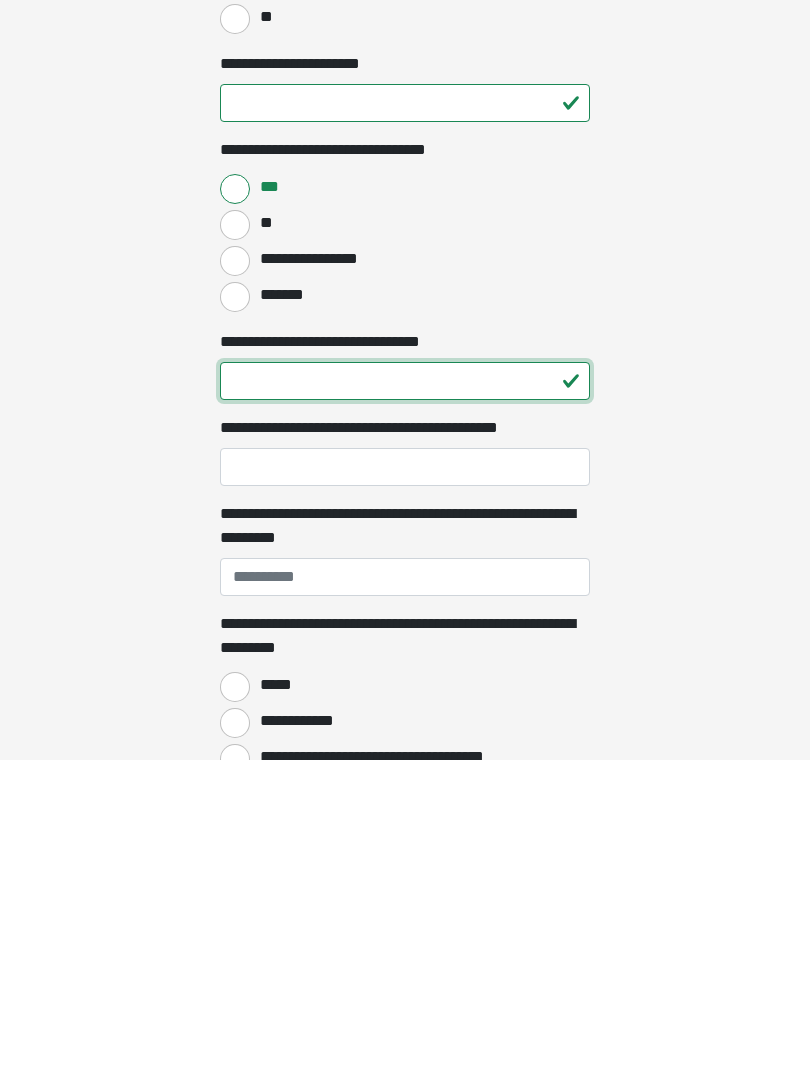 type on "**" 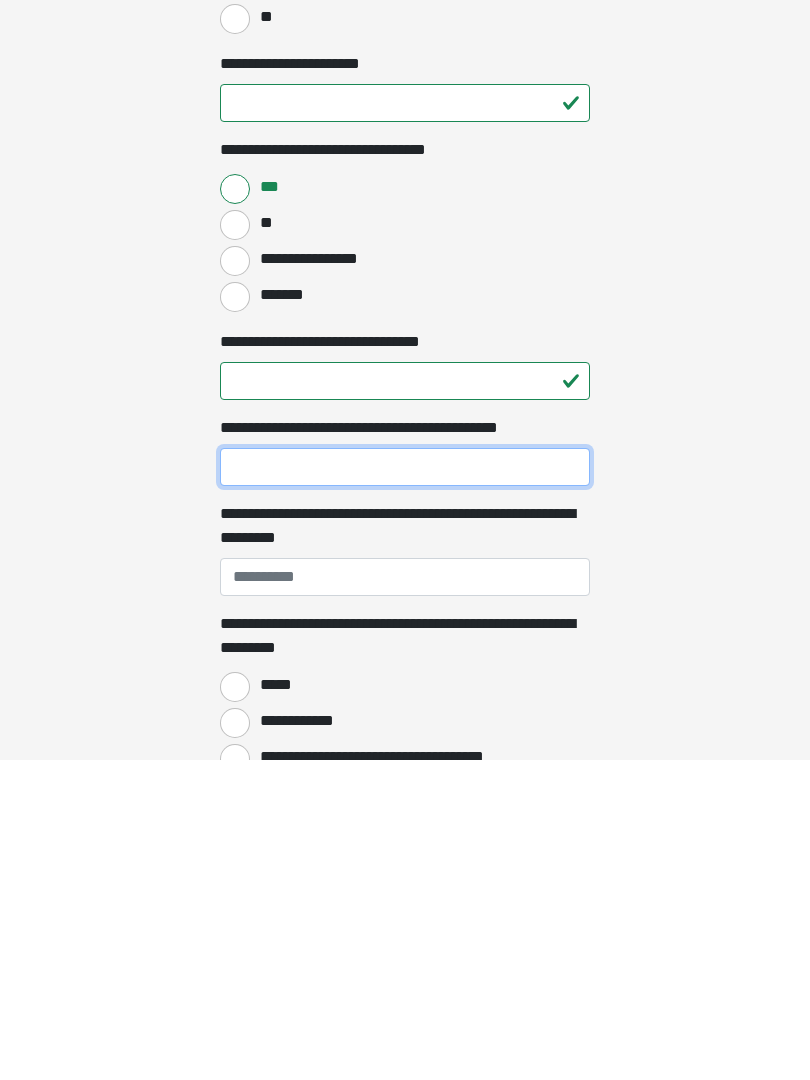 click on "**********" at bounding box center (405, 787) 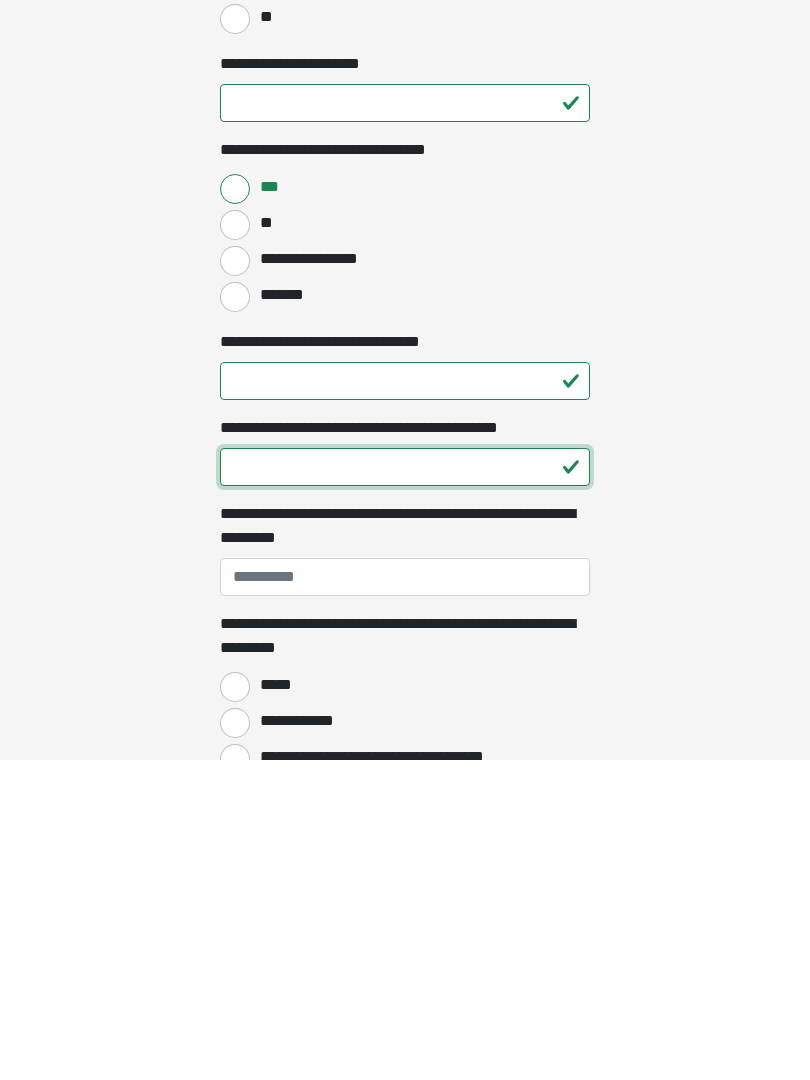 type on "**" 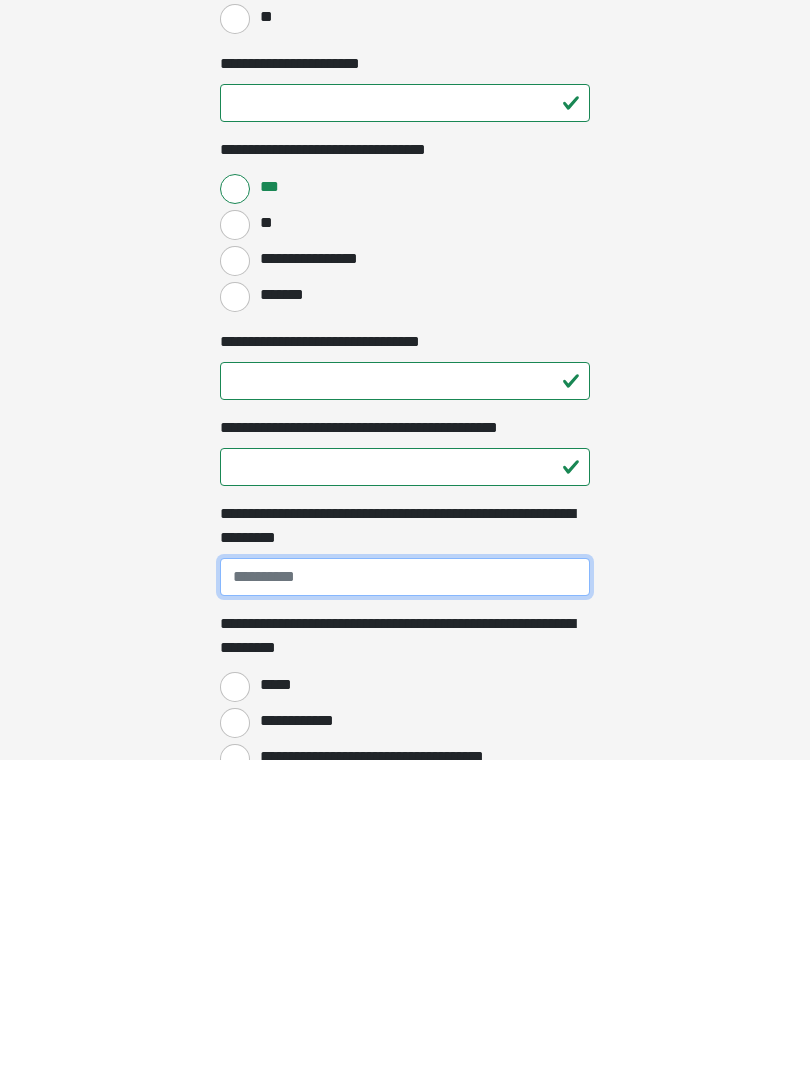 click on "**********" at bounding box center (405, 897) 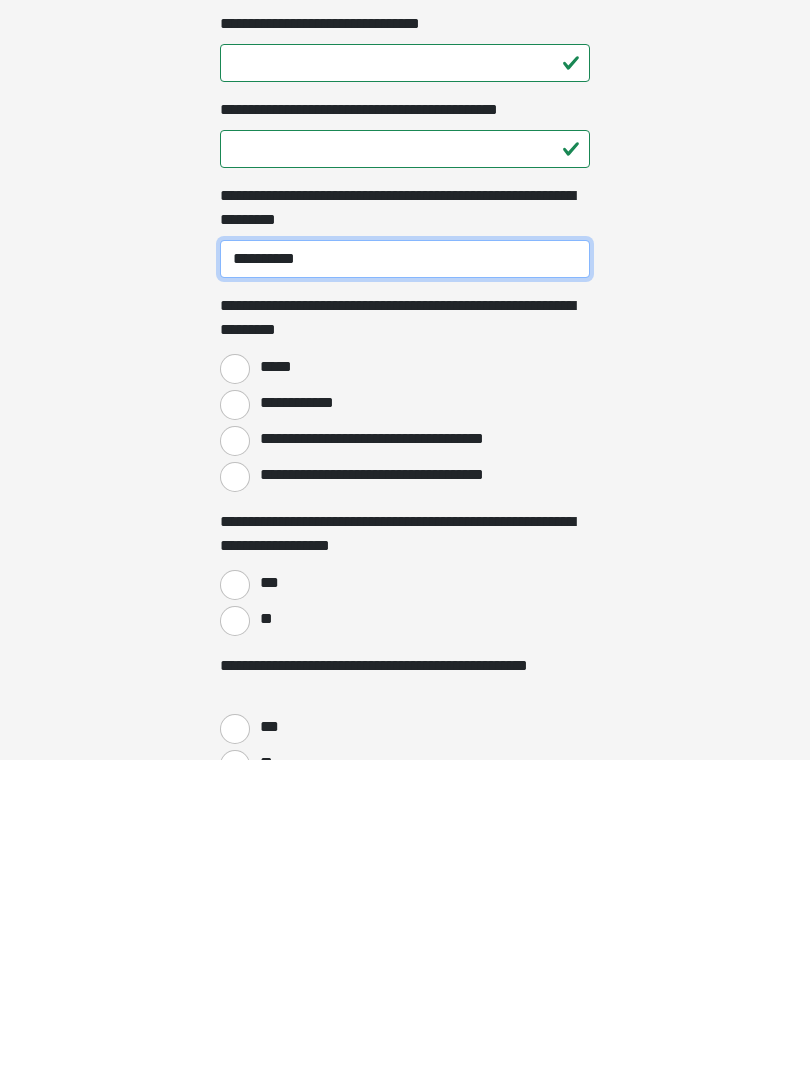 scroll, scrollTop: 1349, scrollLeft: 0, axis: vertical 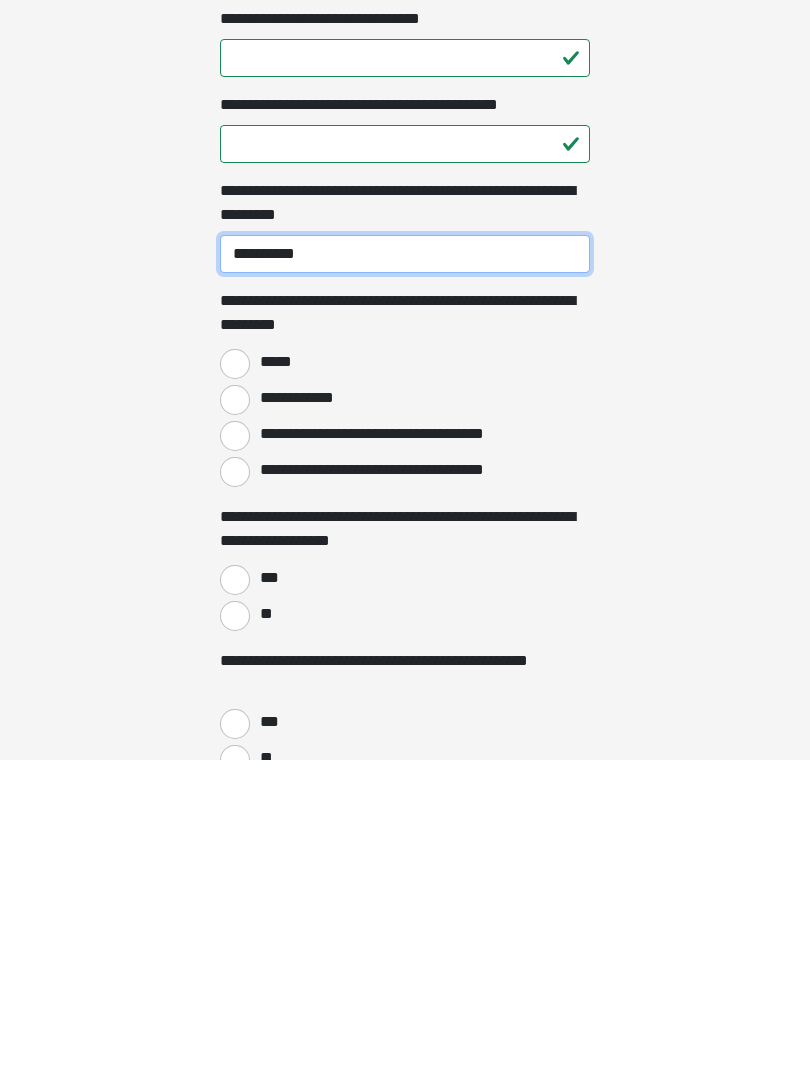 type on "**********" 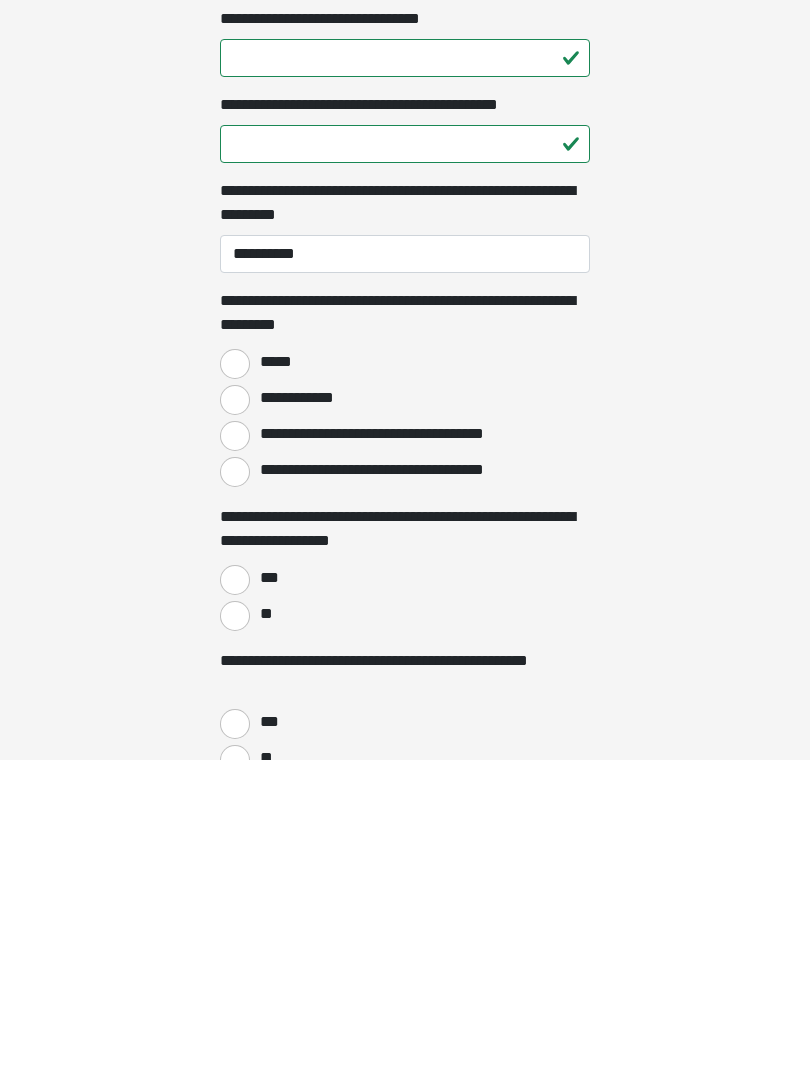 click on "*****" at bounding box center (235, 684) 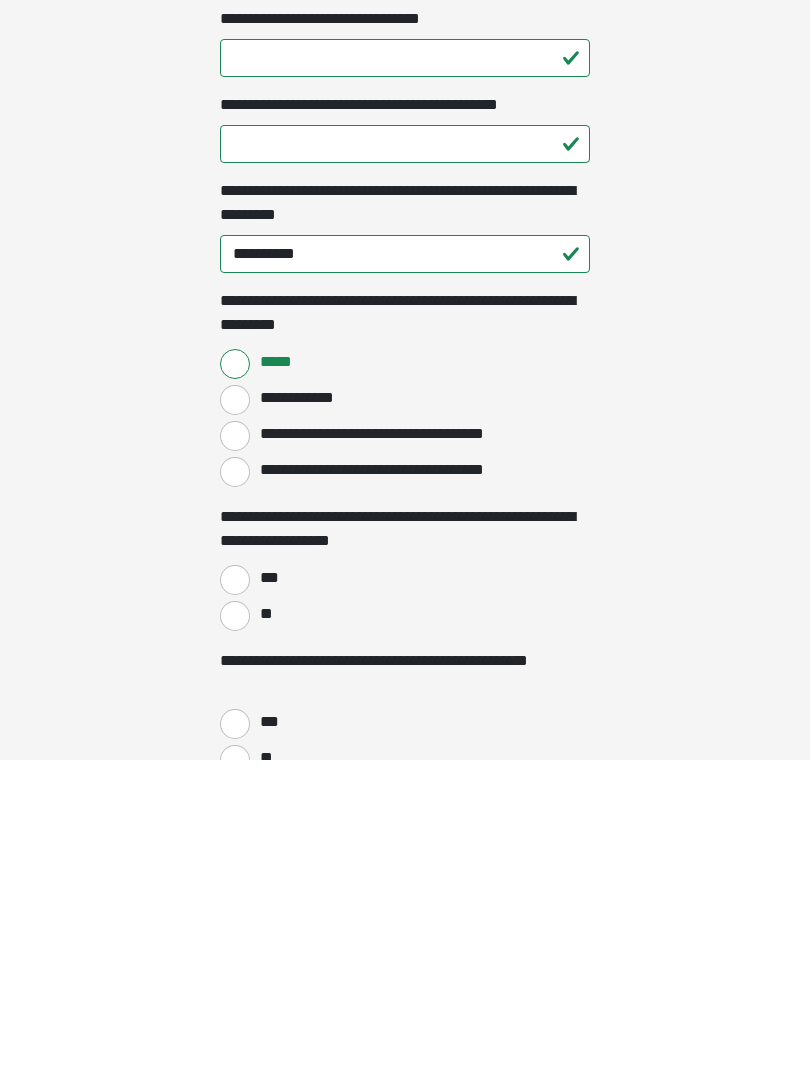 scroll, scrollTop: 1670, scrollLeft: 0, axis: vertical 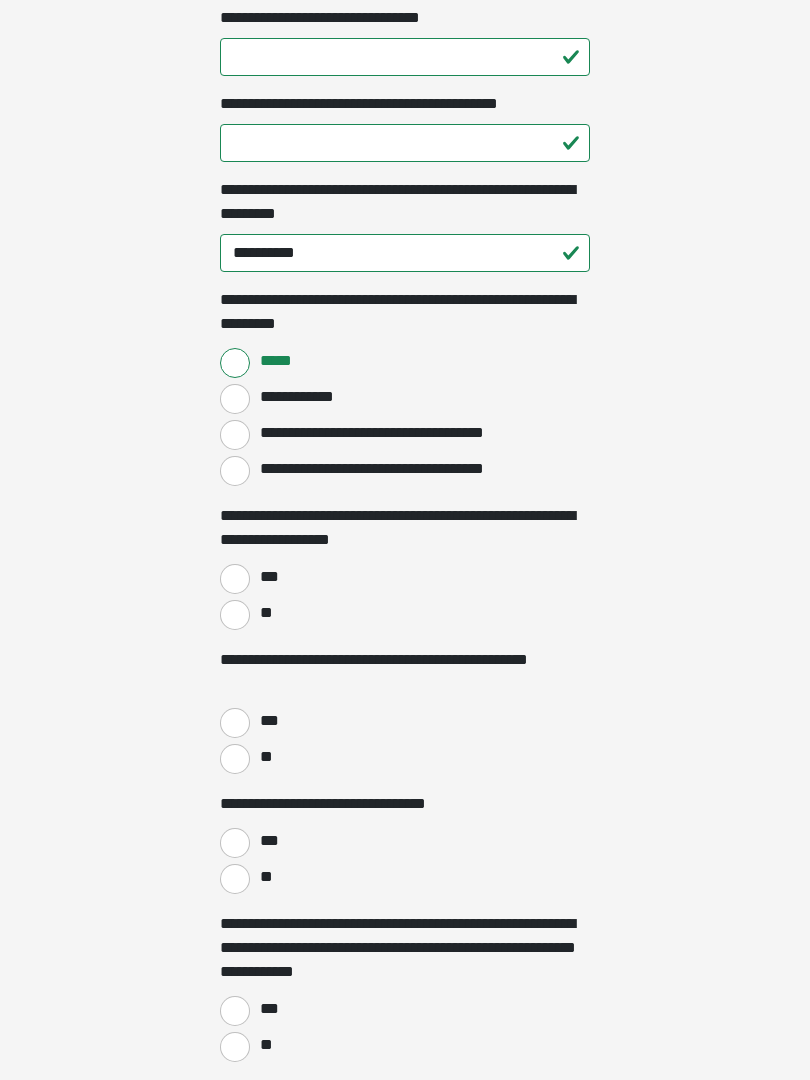 click on "**" at bounding box center (235, 615) 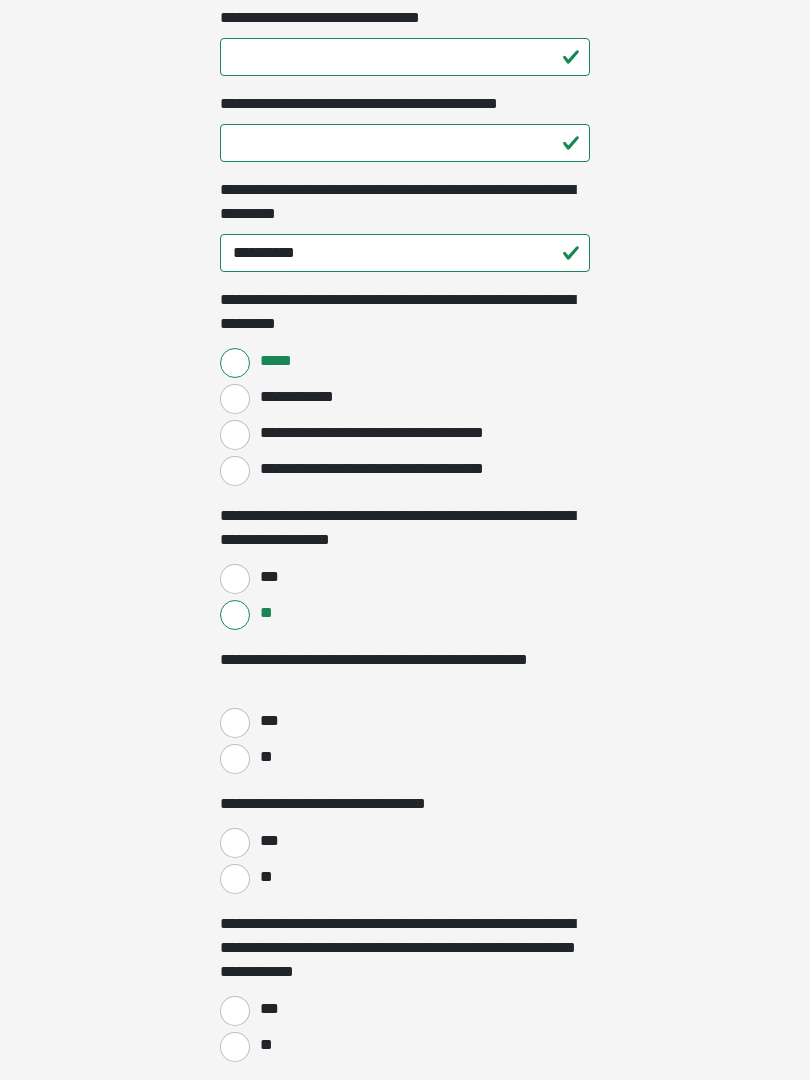 click on "**" at bounding box center (235, 759) 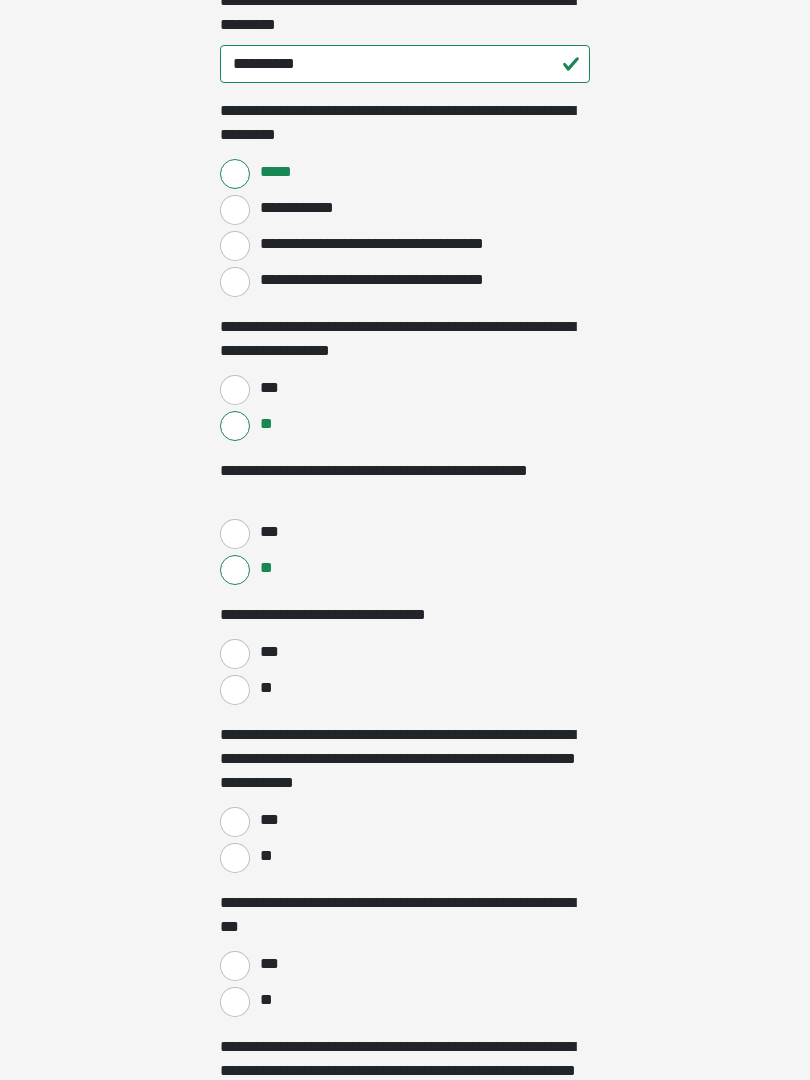 scroll, scrollTop: 1859, scrollLeft: 0, axis: vertical 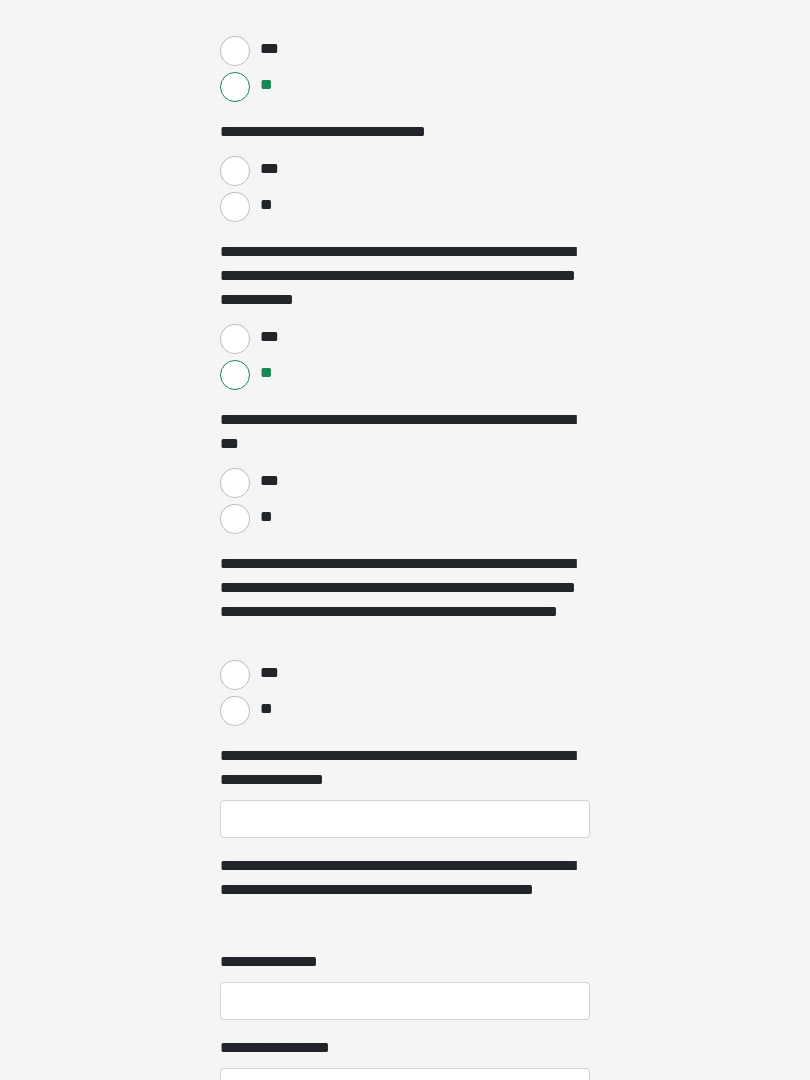 click on "**" at bounding box center [235, 519] 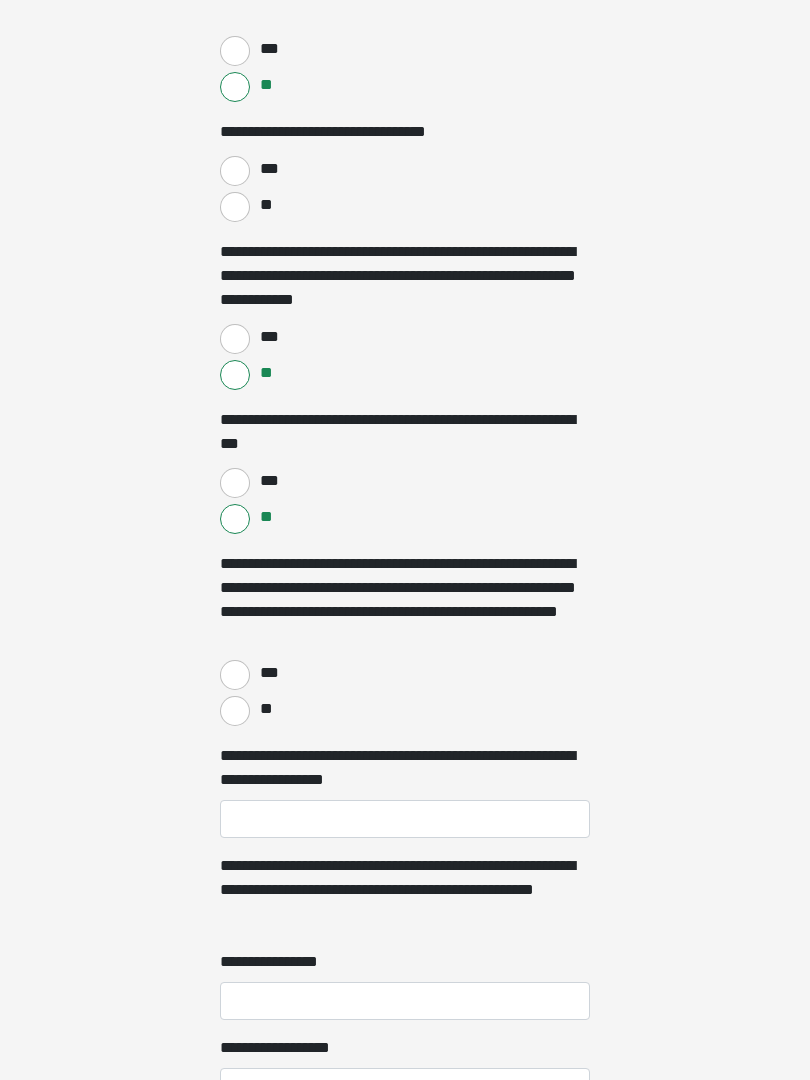 click on "**" at bounding box center (235, 711) 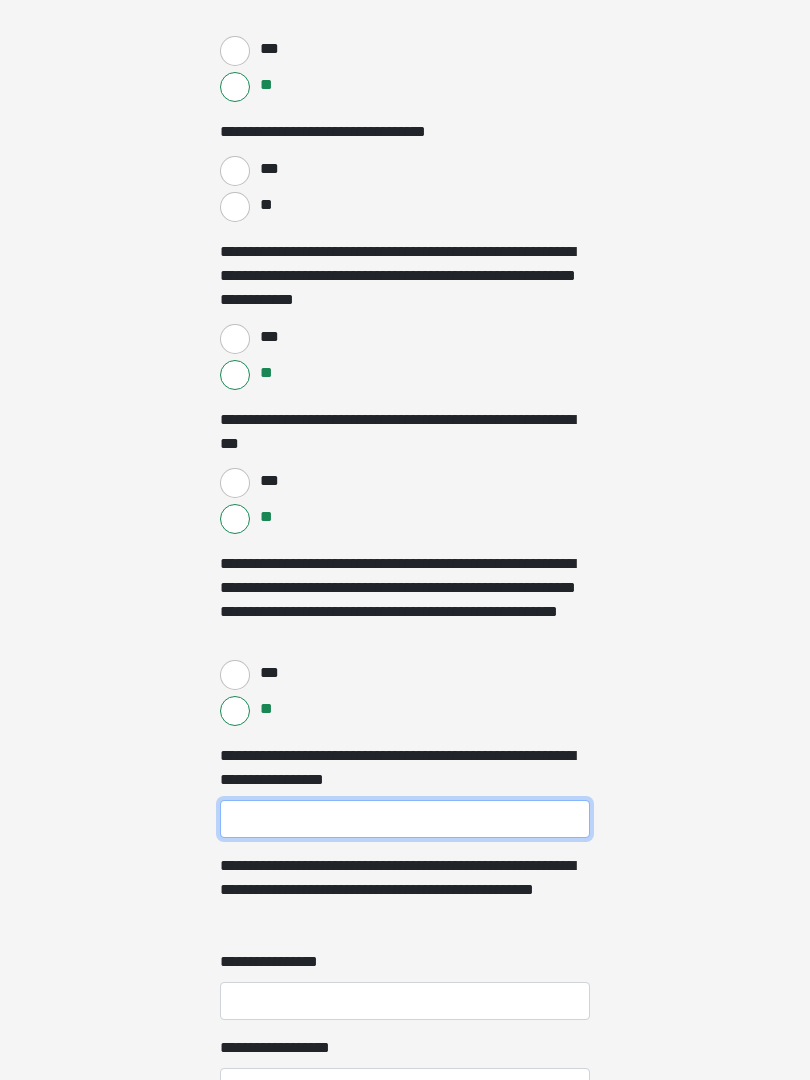click on "**********" at bounding box center (405, 819) 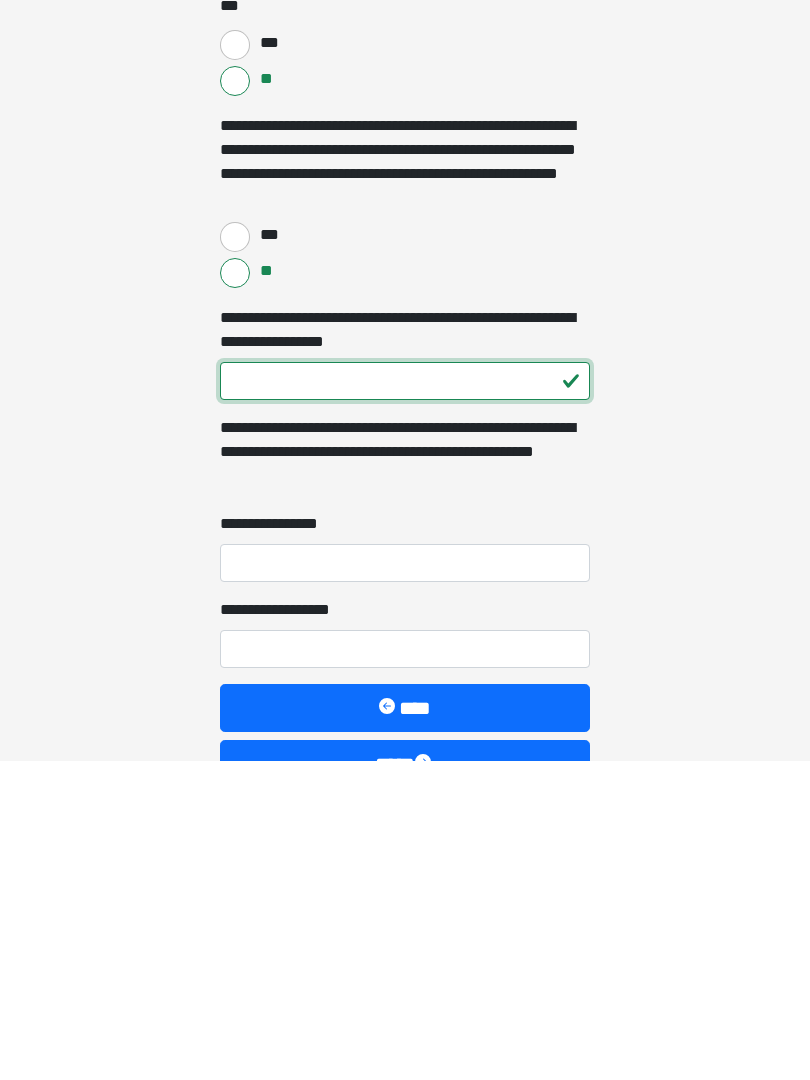 type on "***" 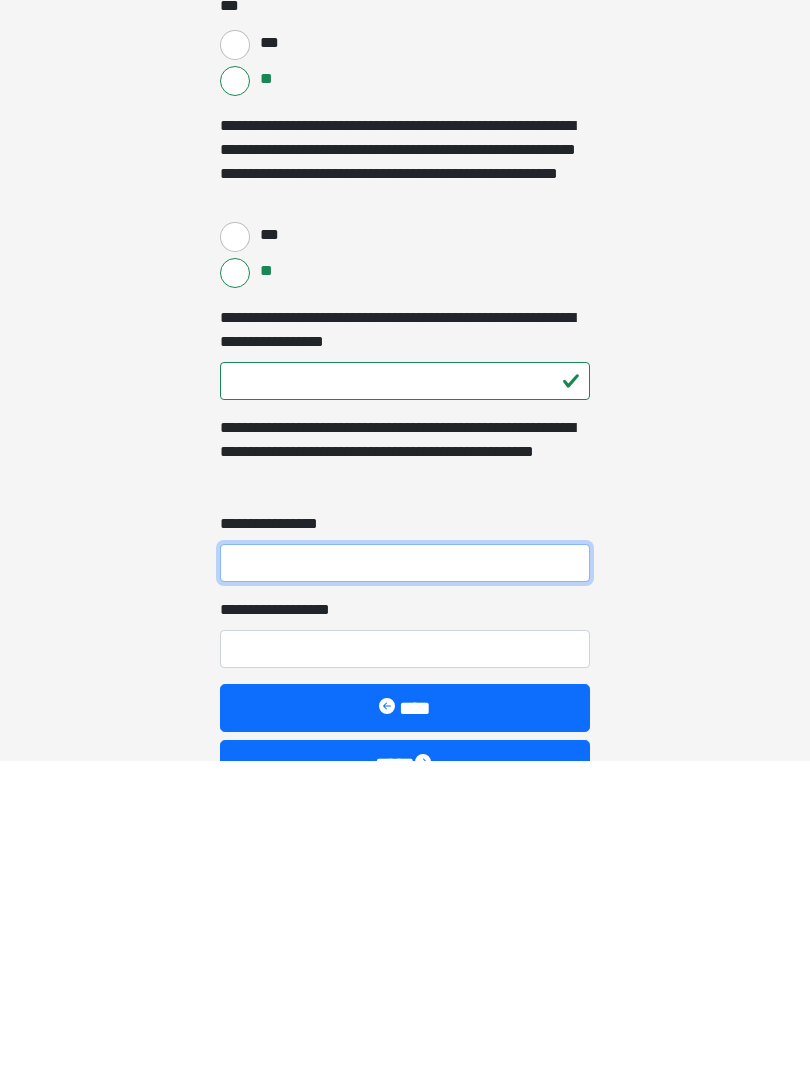 click on "**********" at bounding box center [405, 883] 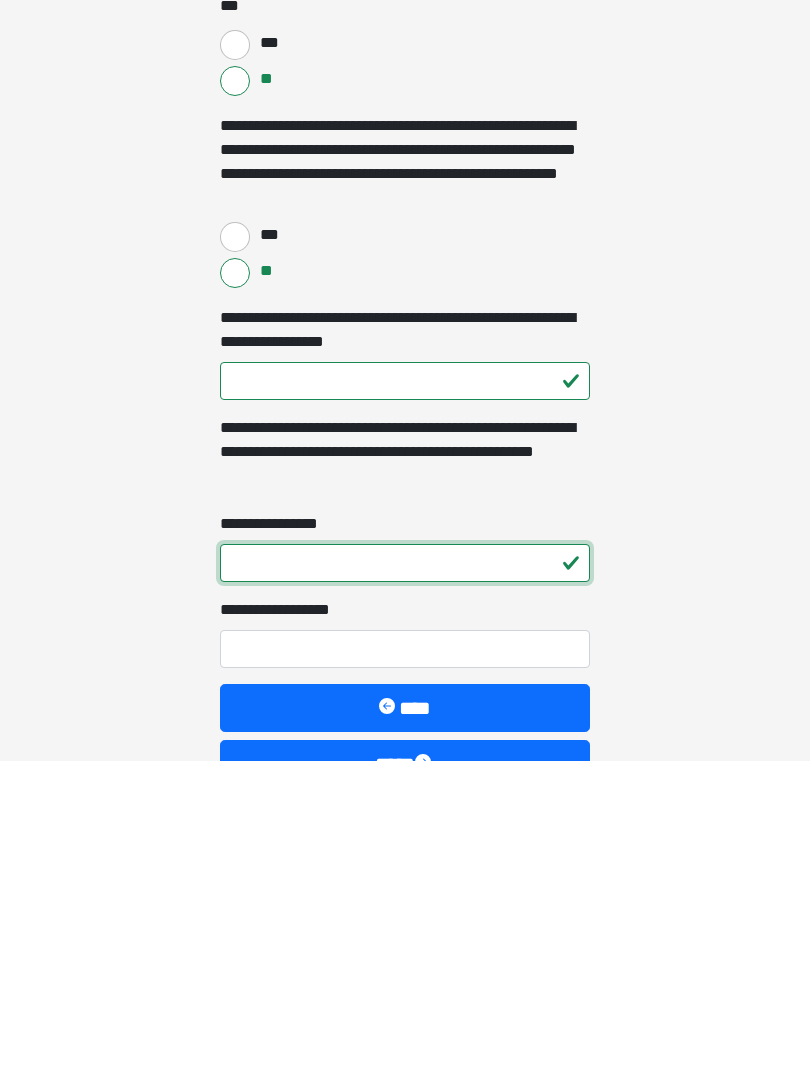 type on "*" 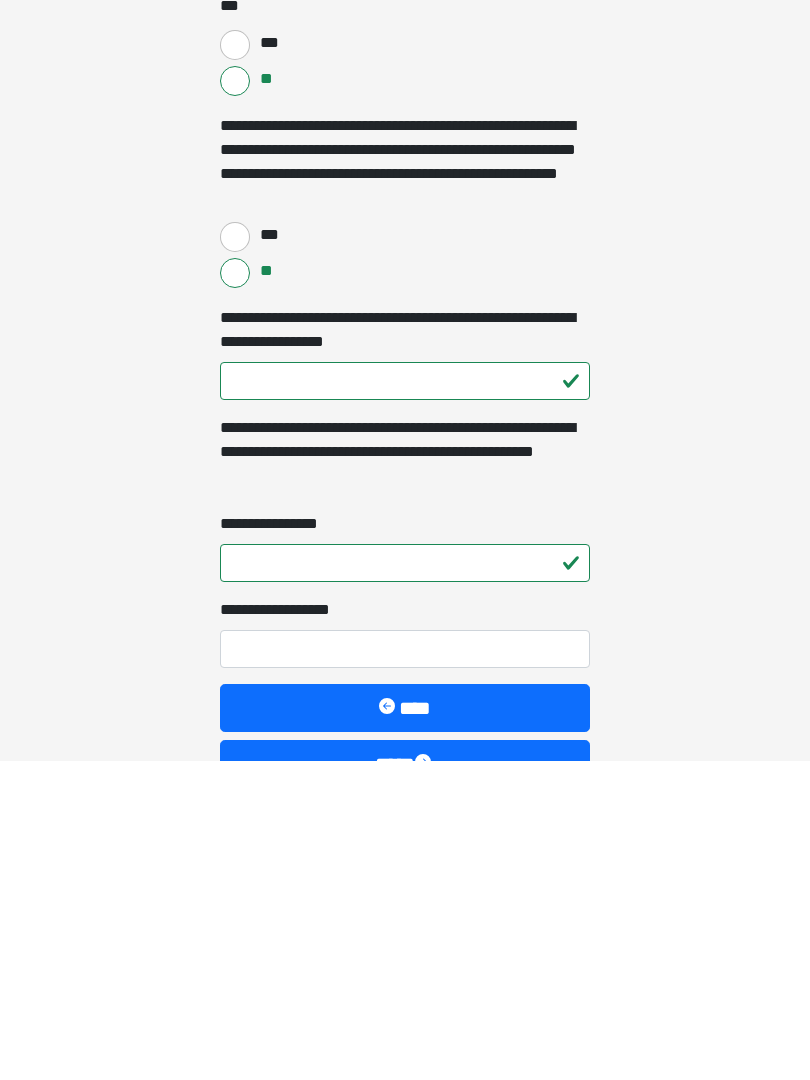 click on "**********" at bounding box center [405, 969] 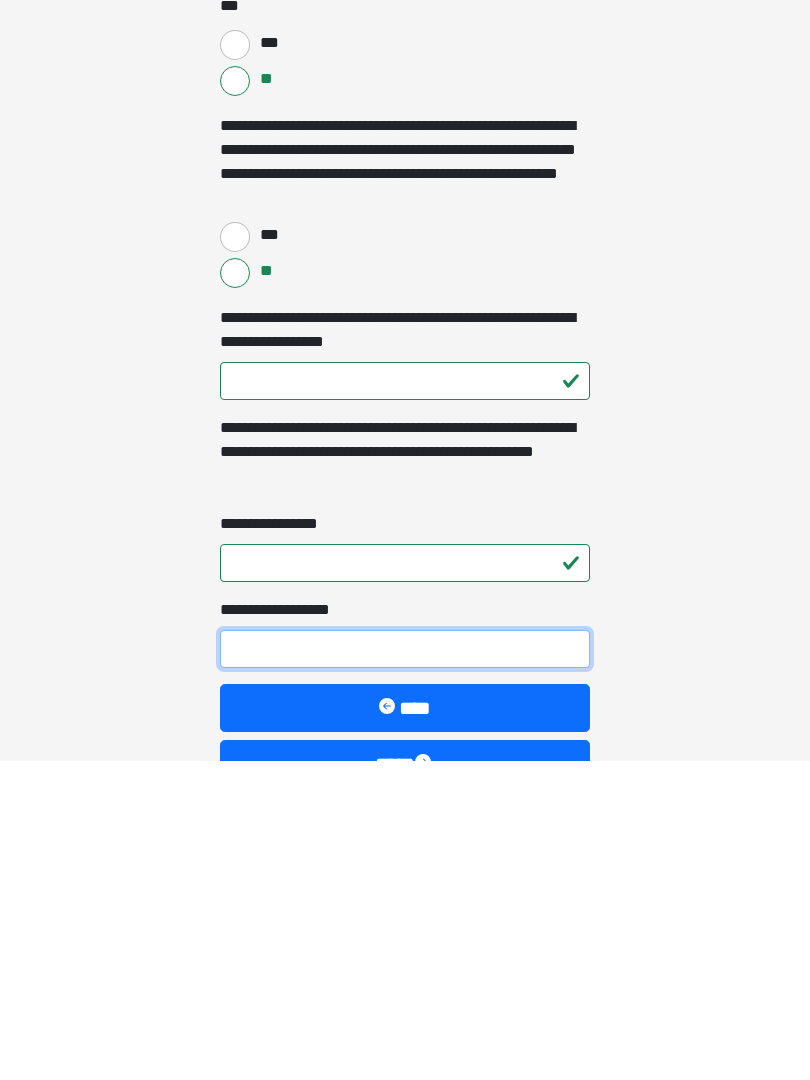type on "*" 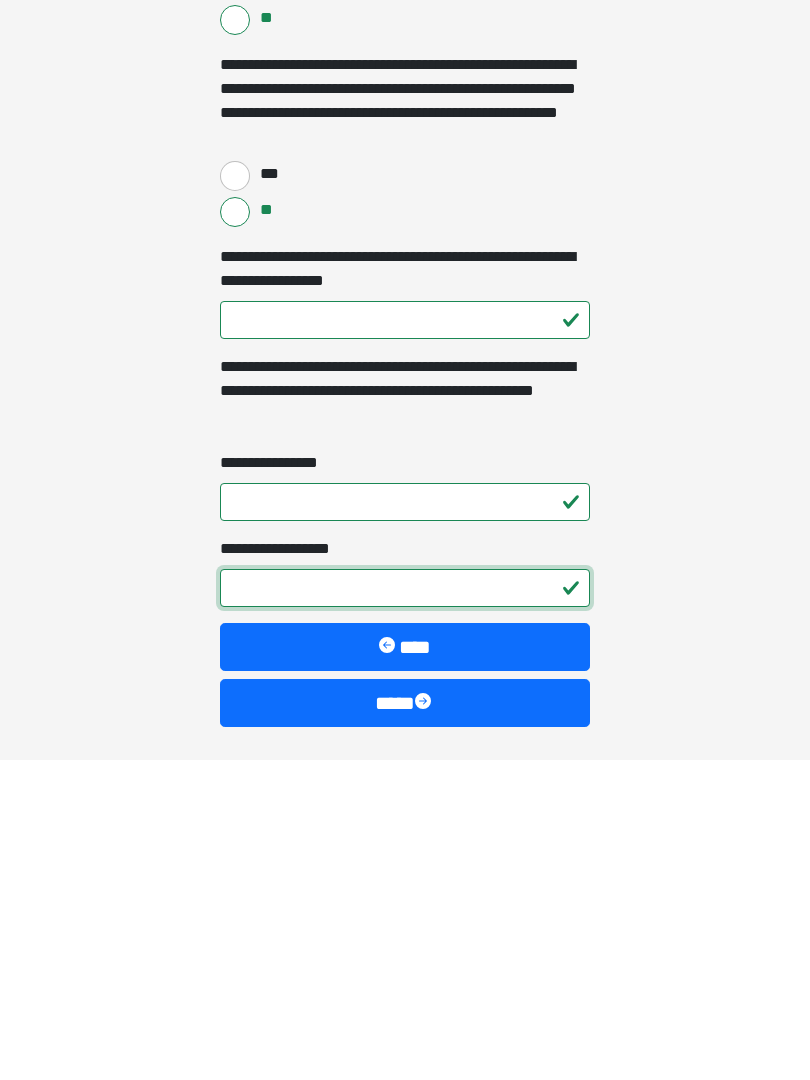 scroll, scrollTop: 2591, scrollLeft: 0, axis: vertical 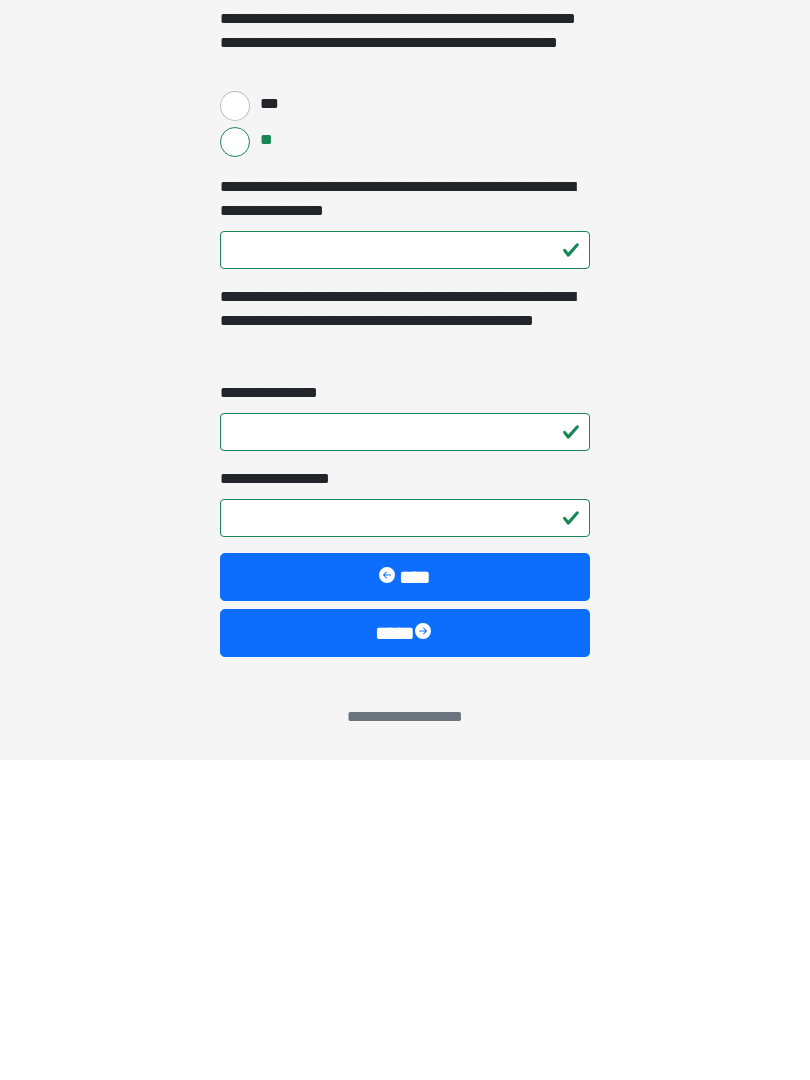 click at bounding box center (425, 953) 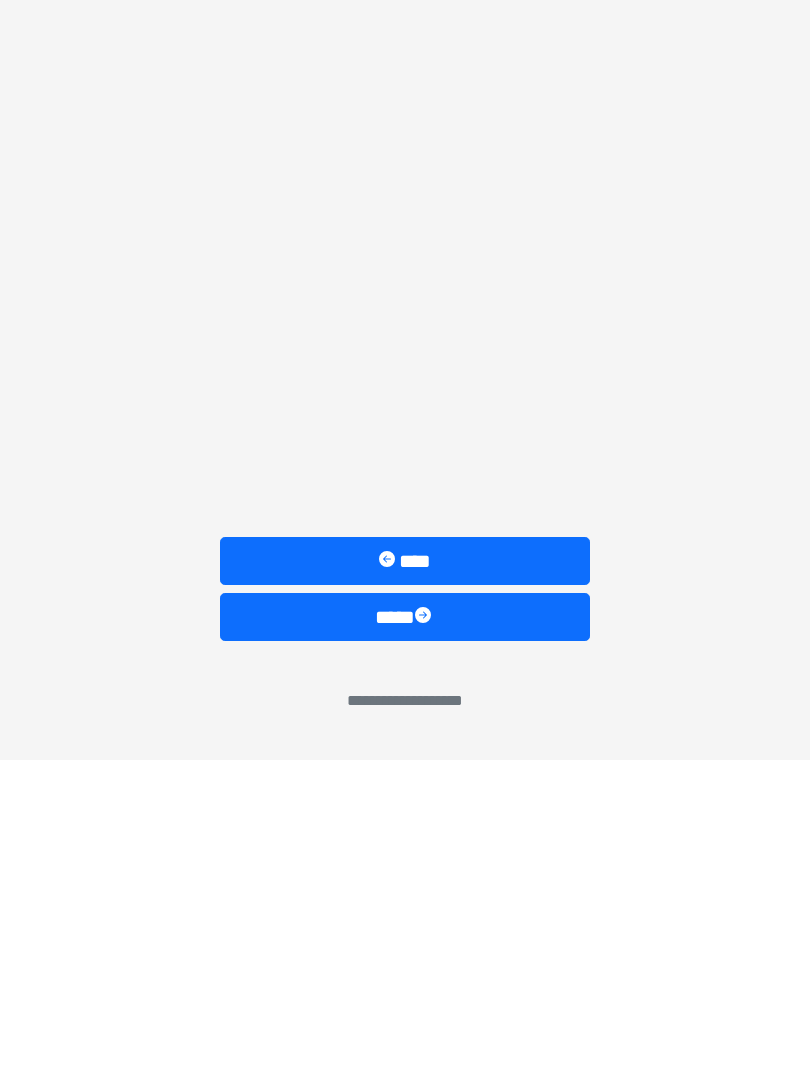scroll, scrollTop: 0, scrollLeft: 0, axis: both 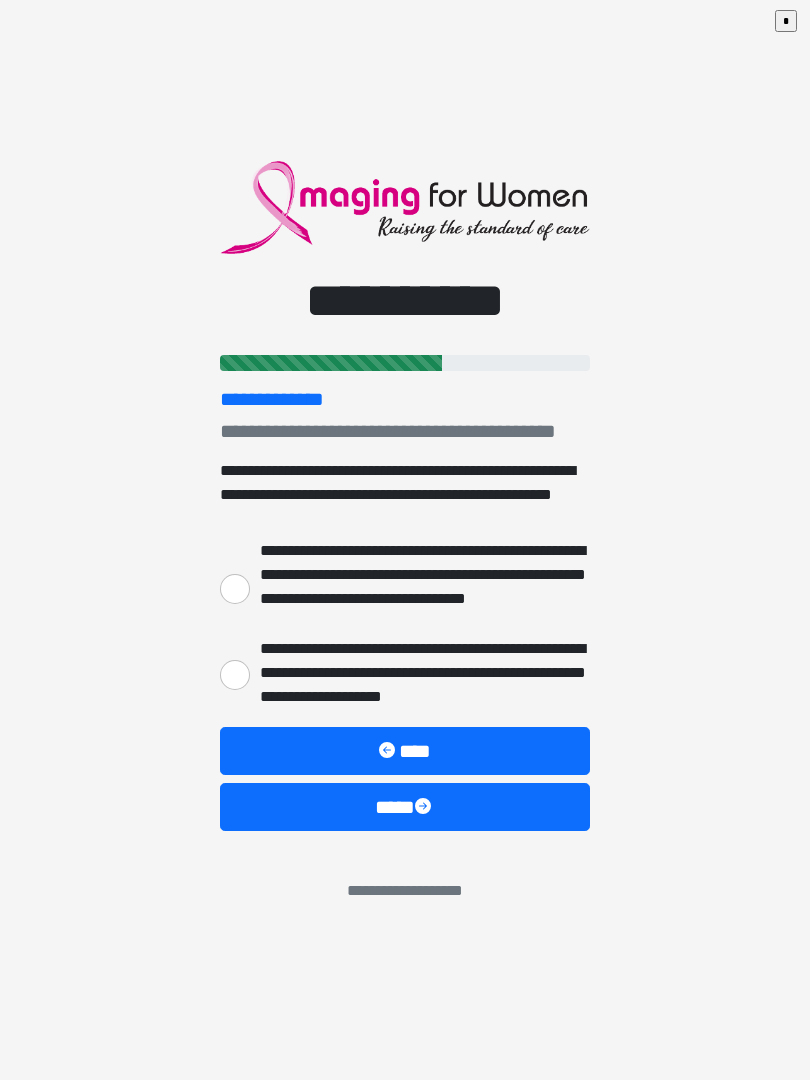 click on "**********" at bounding box center (235, 589) 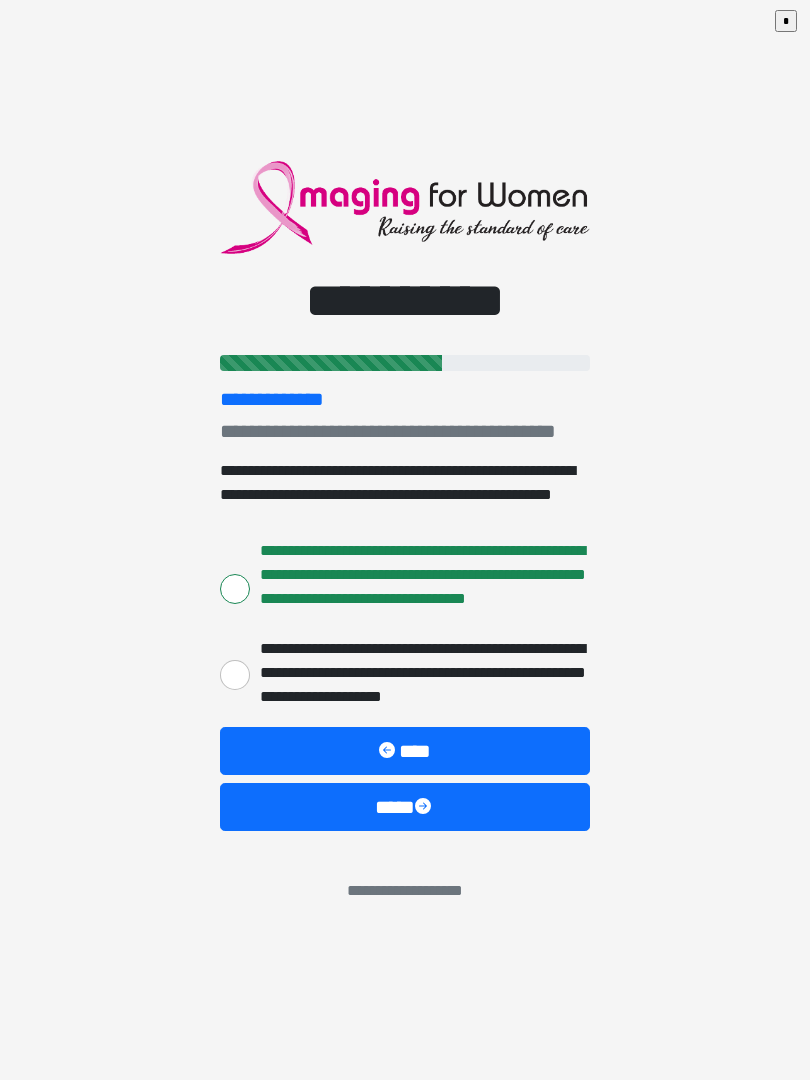 click on "****" at bounding box center (405, 807) 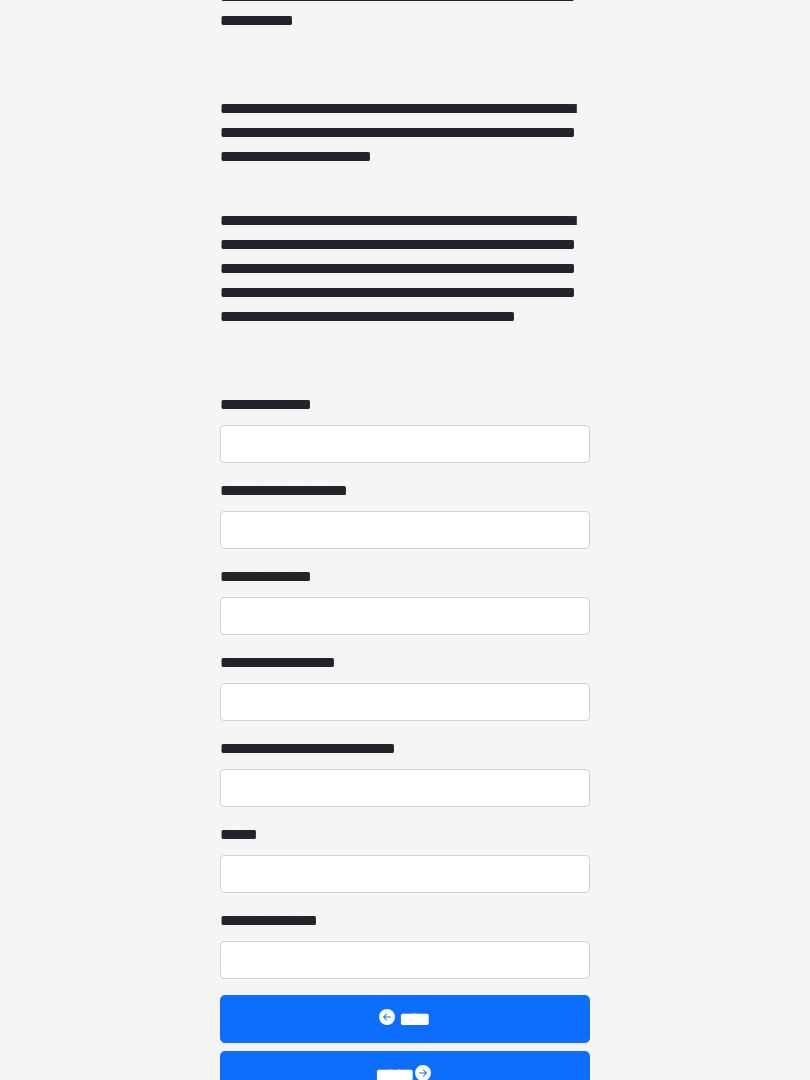 scroll, scrollTop: 1467, scrollLeft: 0, axis: vertical 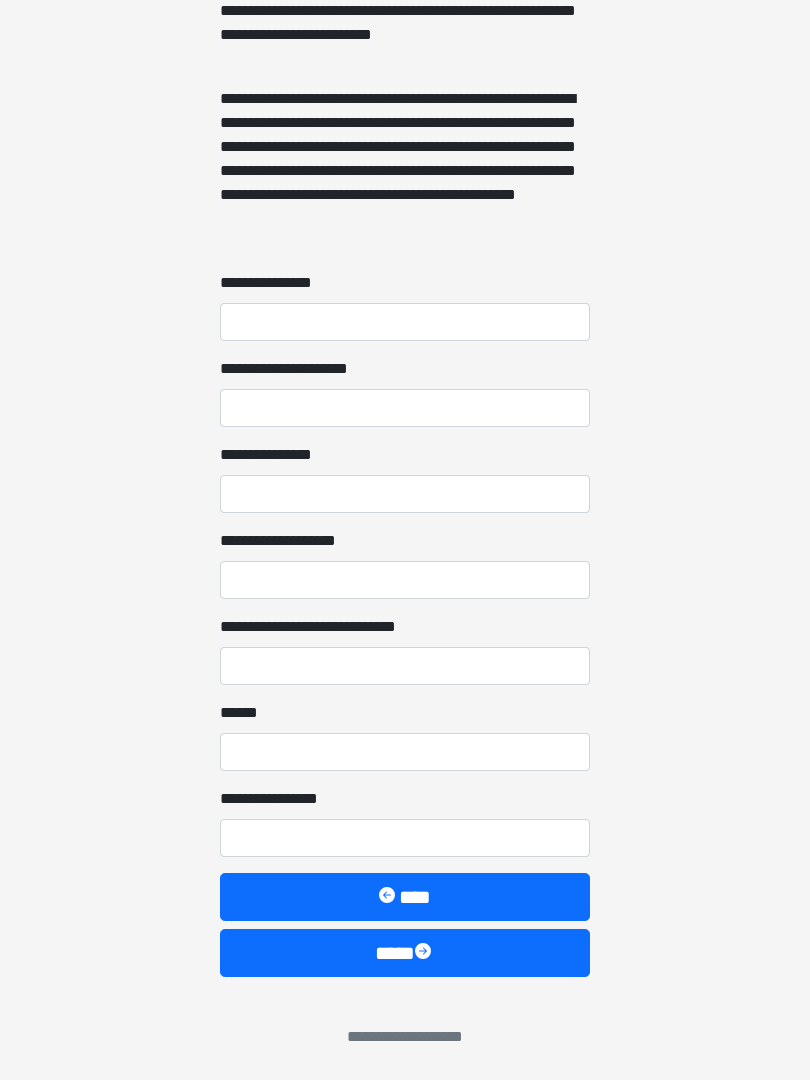 click on "****" at bounding box center [405, 953] 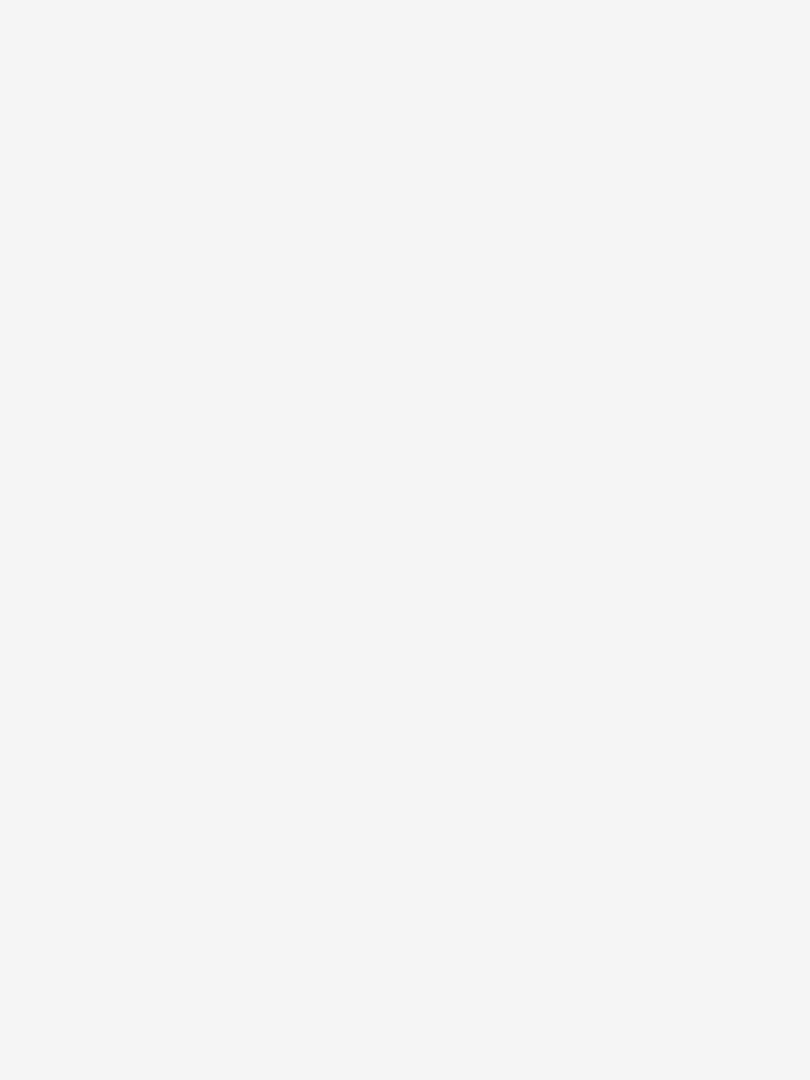 scroll, scrollTop: 0, scrollLeft: 0, axis: both 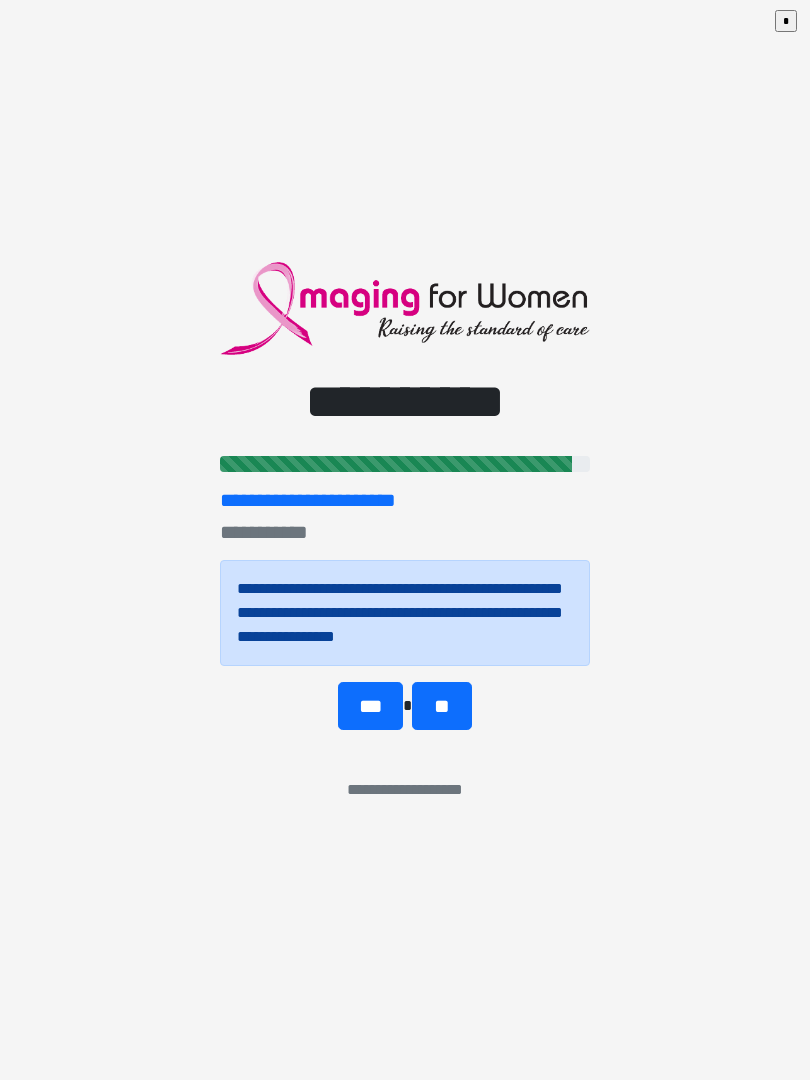 click on "**" at bounding box center (441, 706) 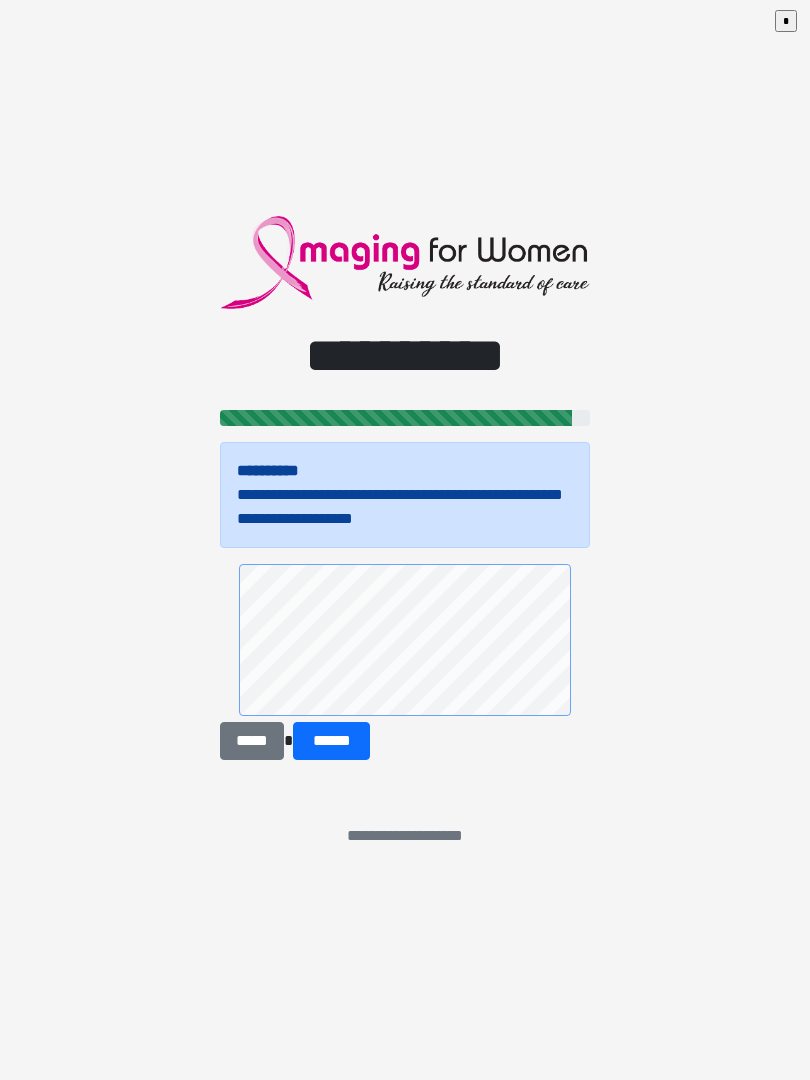 click on "******" at bounding box center [331, 741] 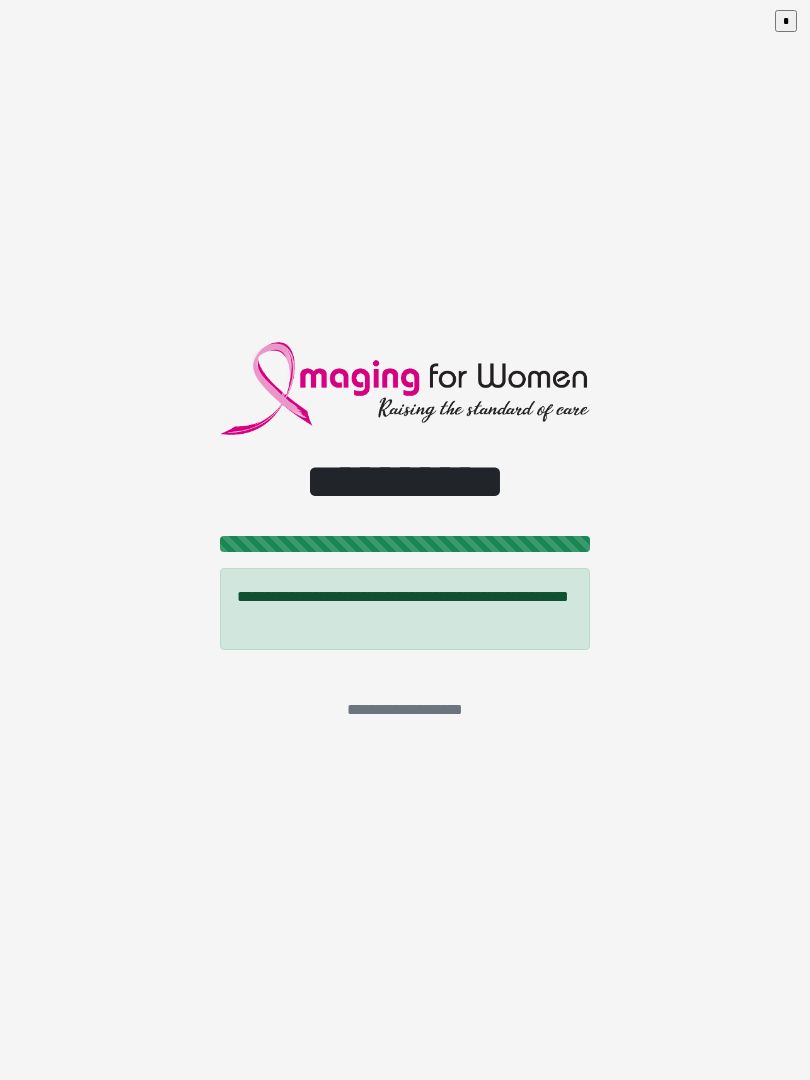 click on "*" at bounding box center (786, 21) 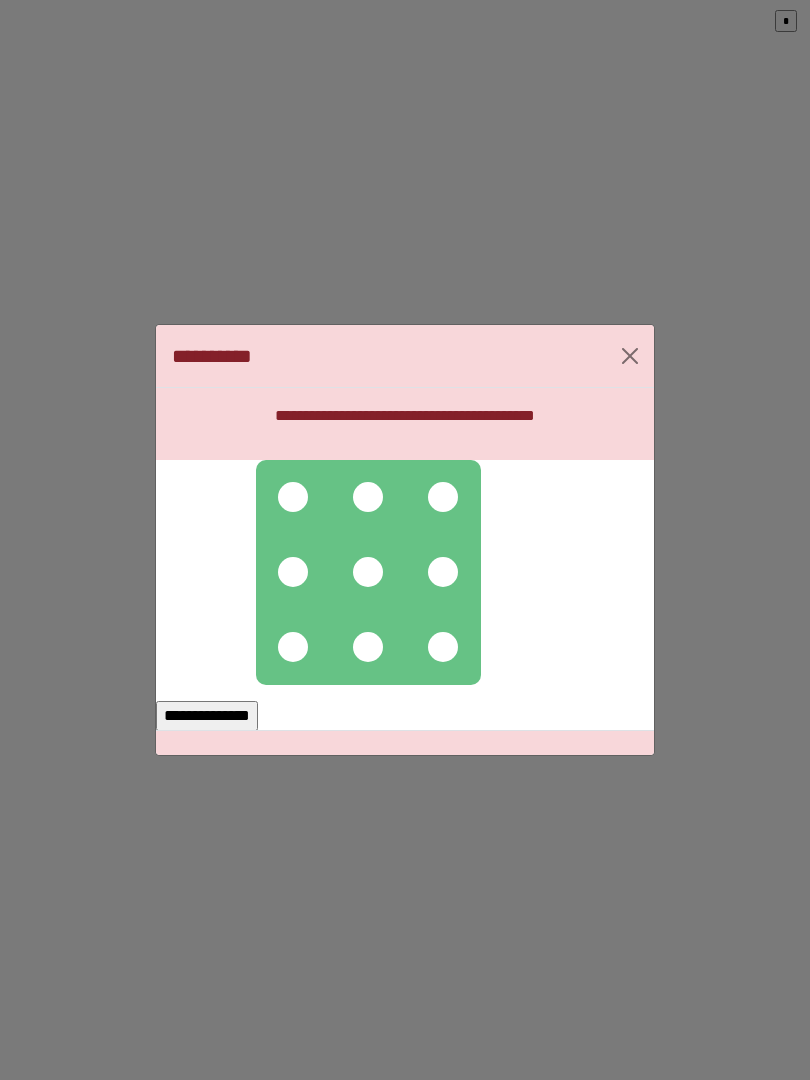 click at bounding box center [293, 497] 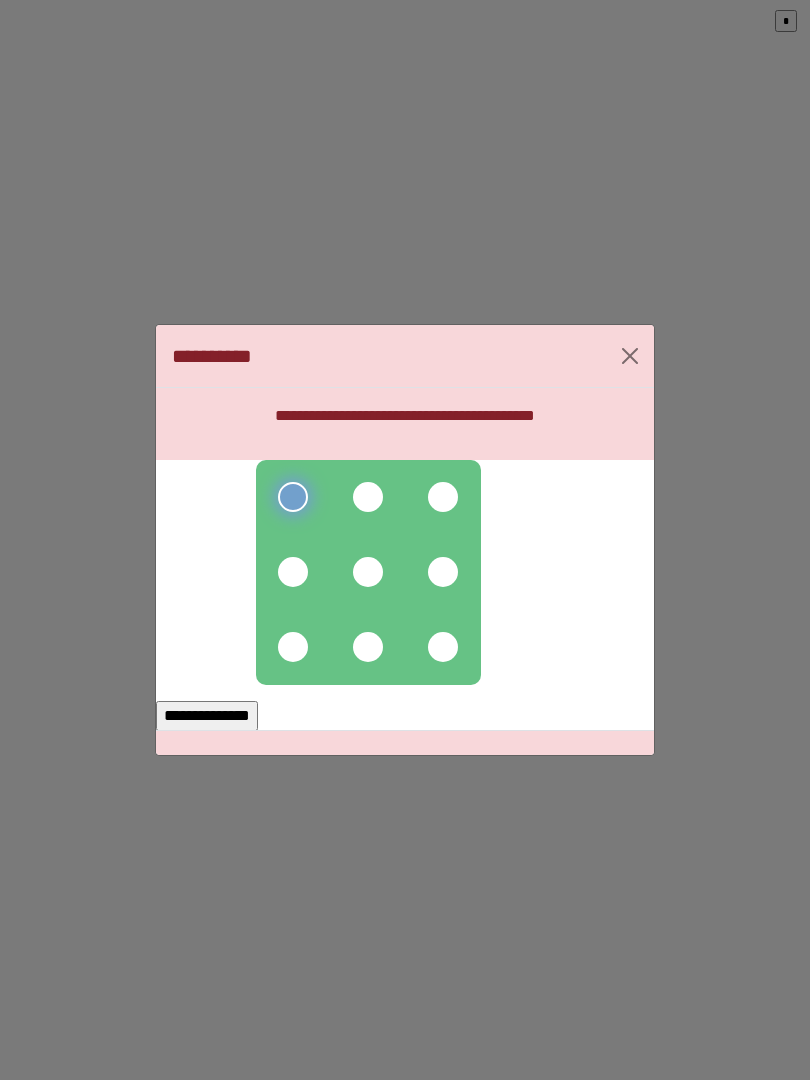 click at bounding box center (368, 497) 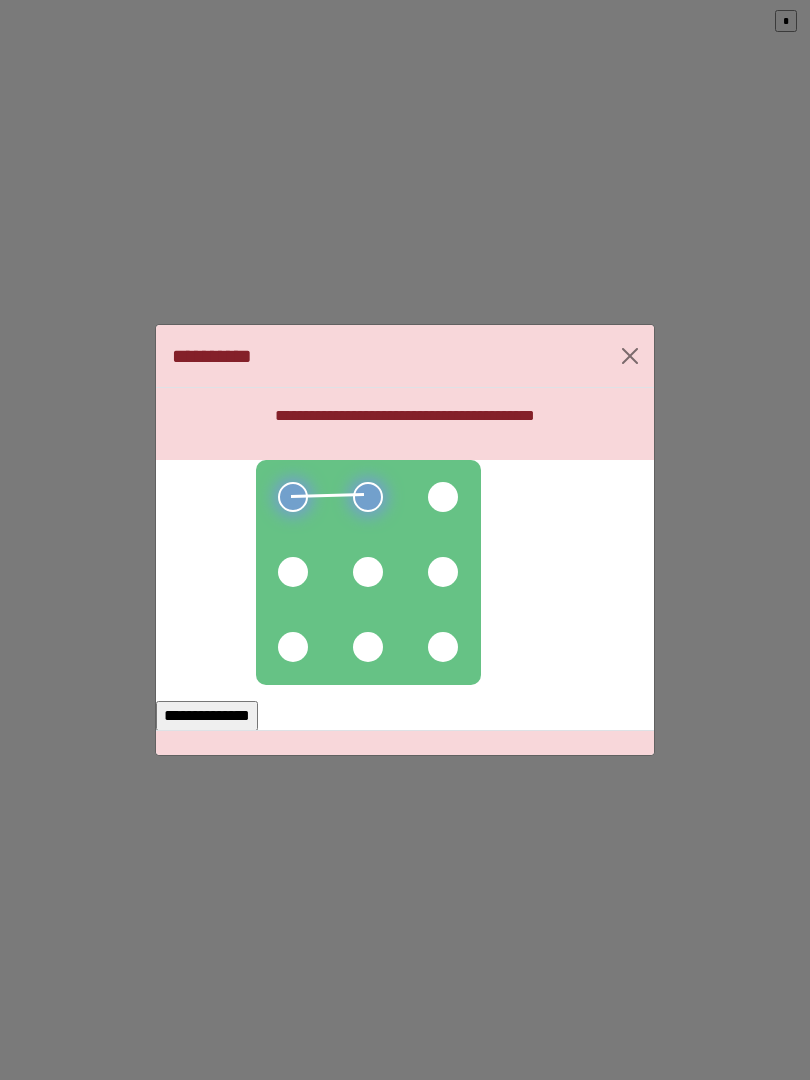 click at bounding box center (443, 497) 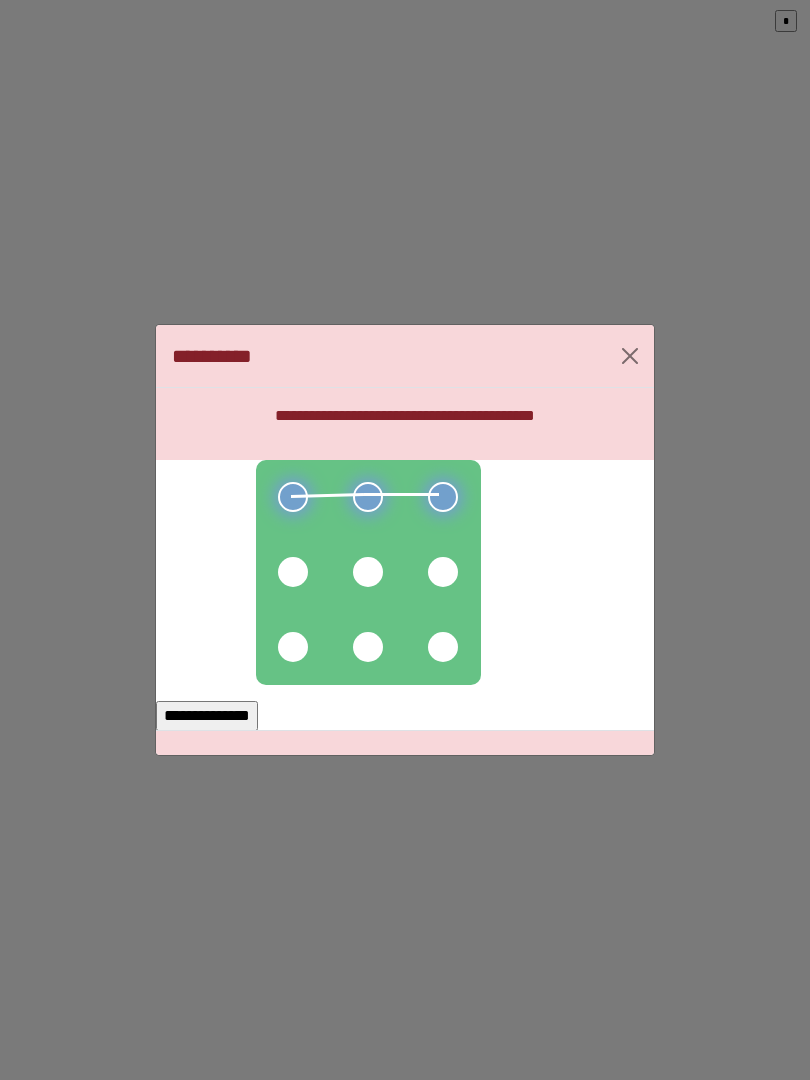 click at bounding box center (443, 572) 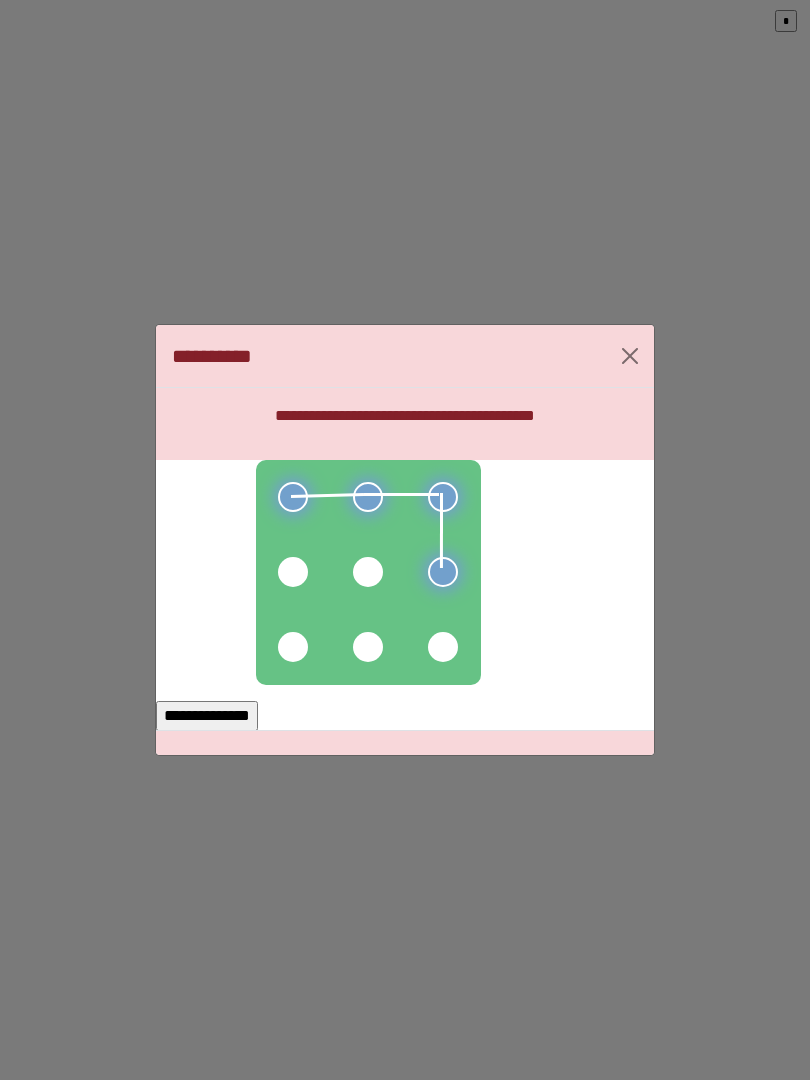 click at bounding box center [368, 572] 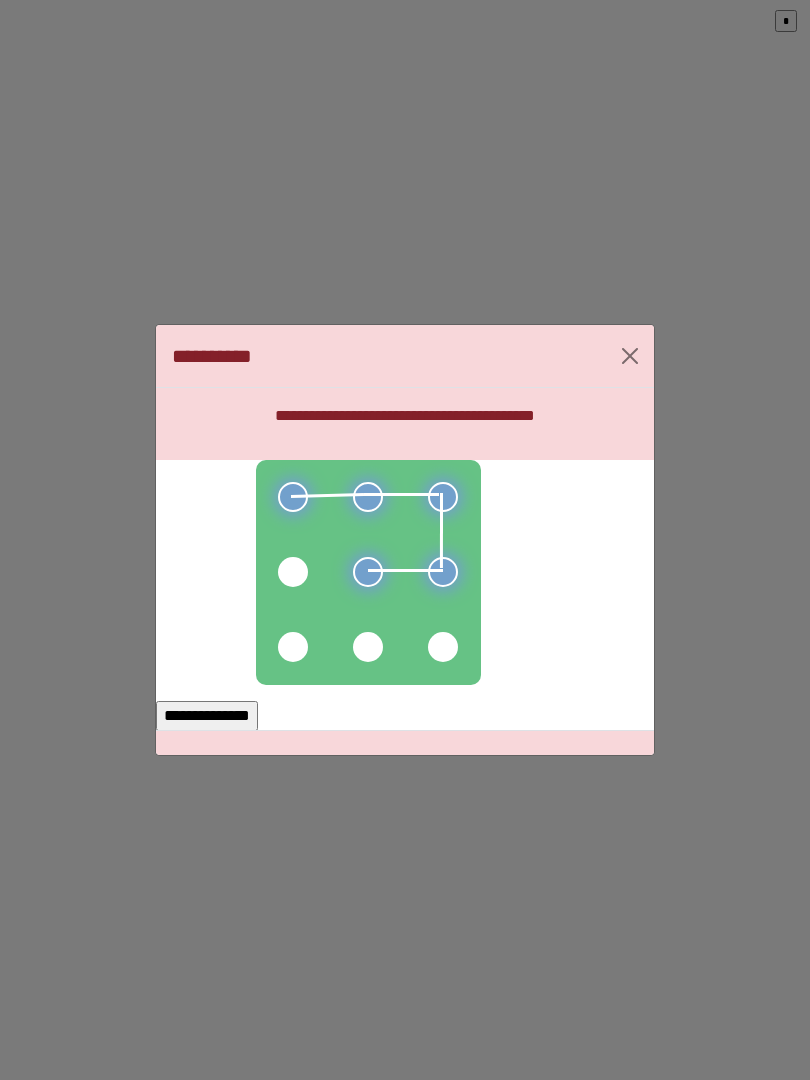 click at bounding box center (368, 572) 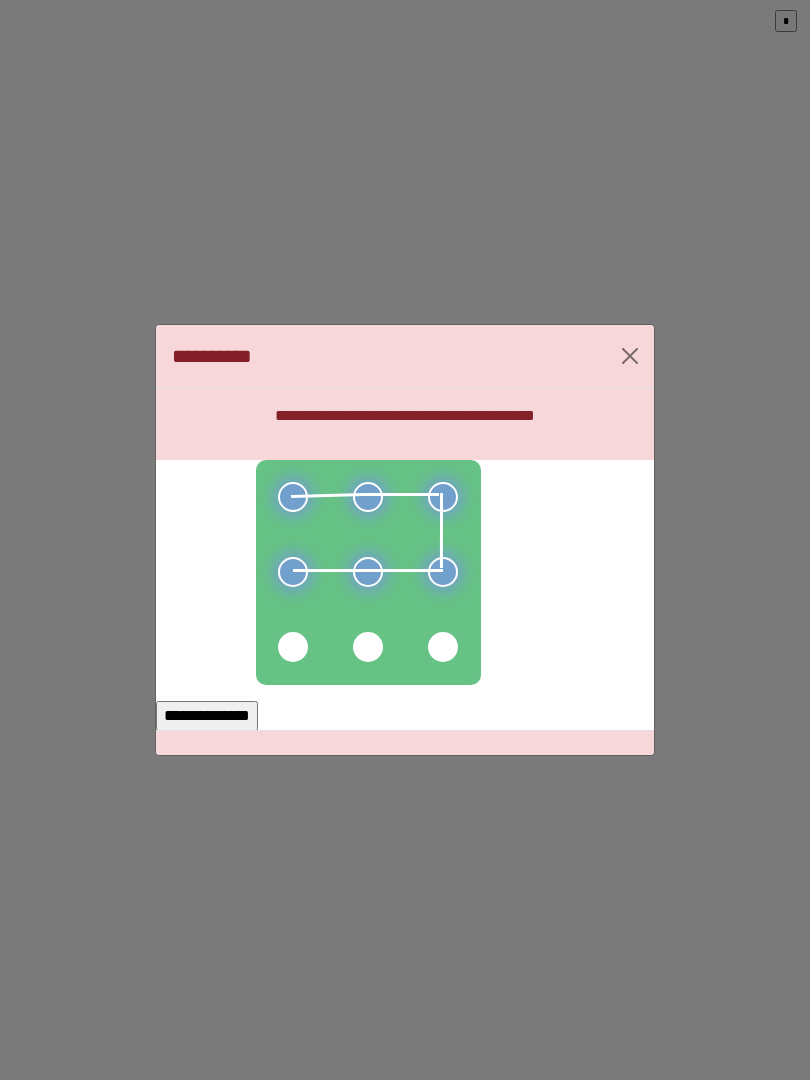 click at bounding box center [293, 647] 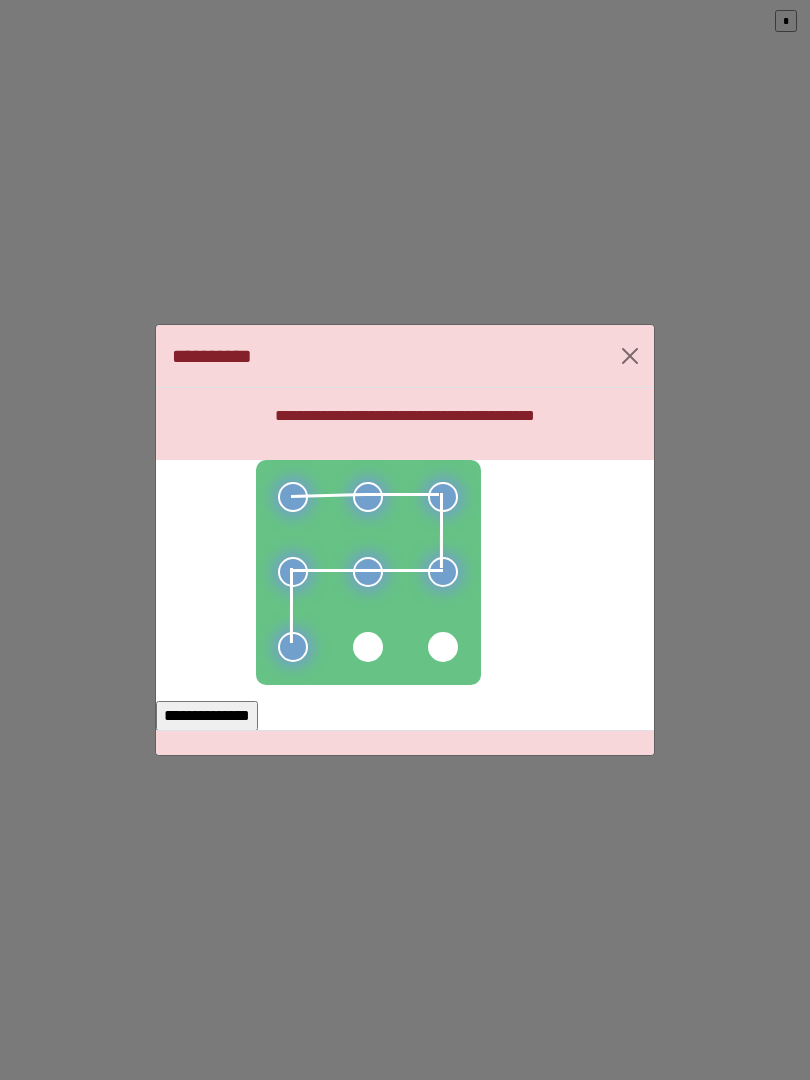 click at bounding box center (368, 647) 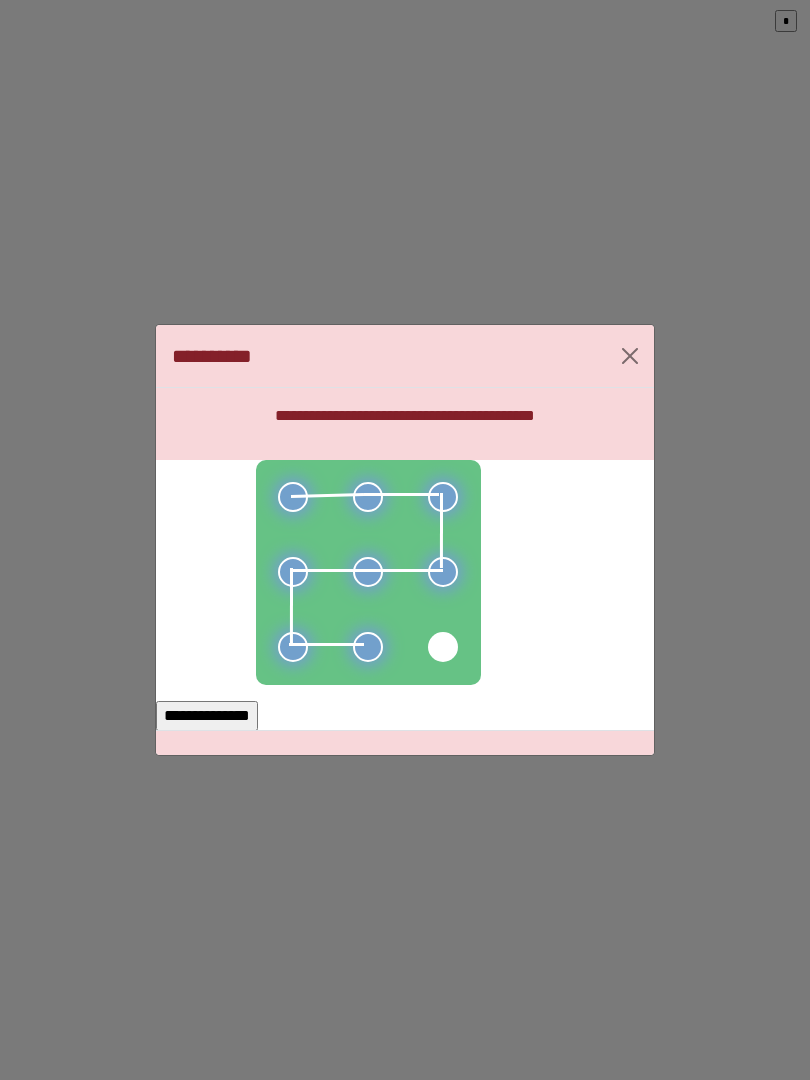 click at bounding box center (443, 647) 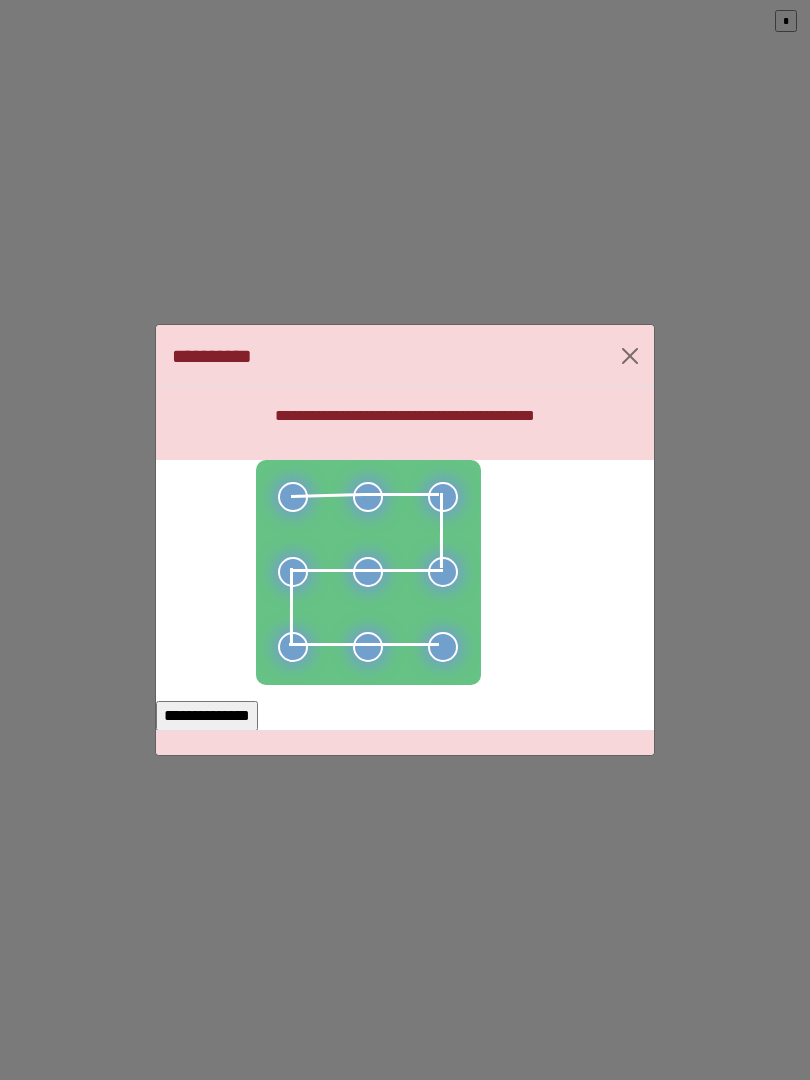 click on "**********" at bounding box center (207, 716) 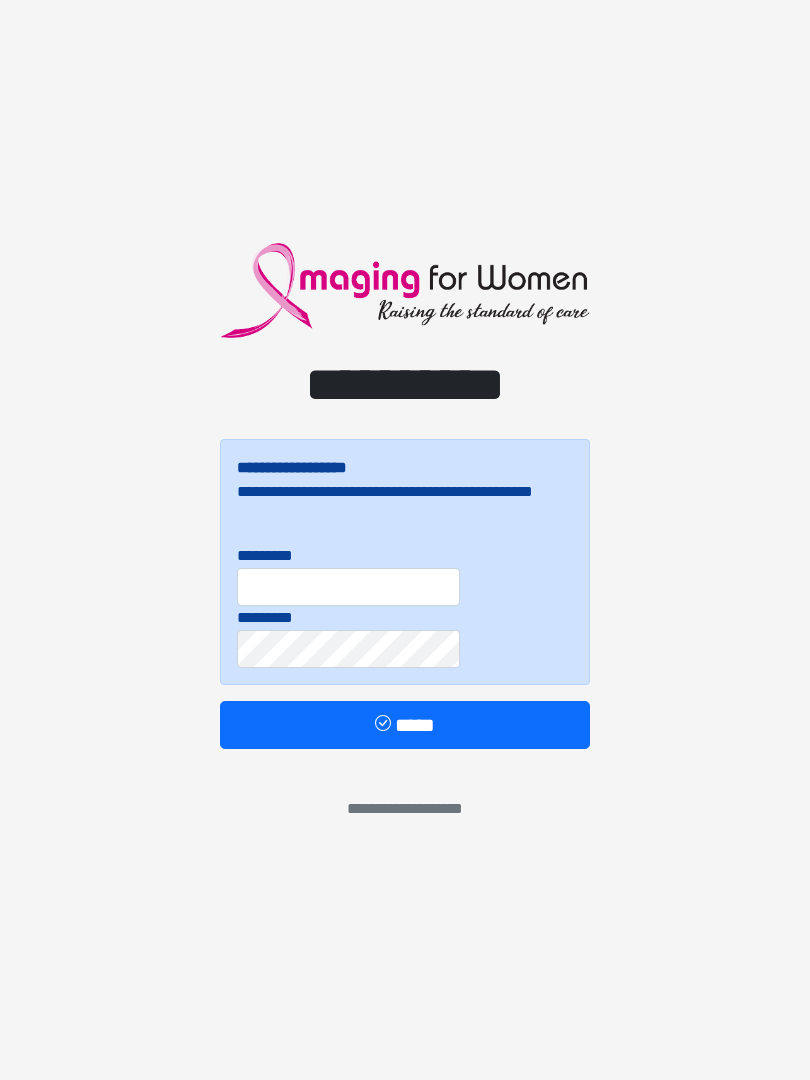 scroll, scrollTop: 0, scrollLeft: 0, axis: both 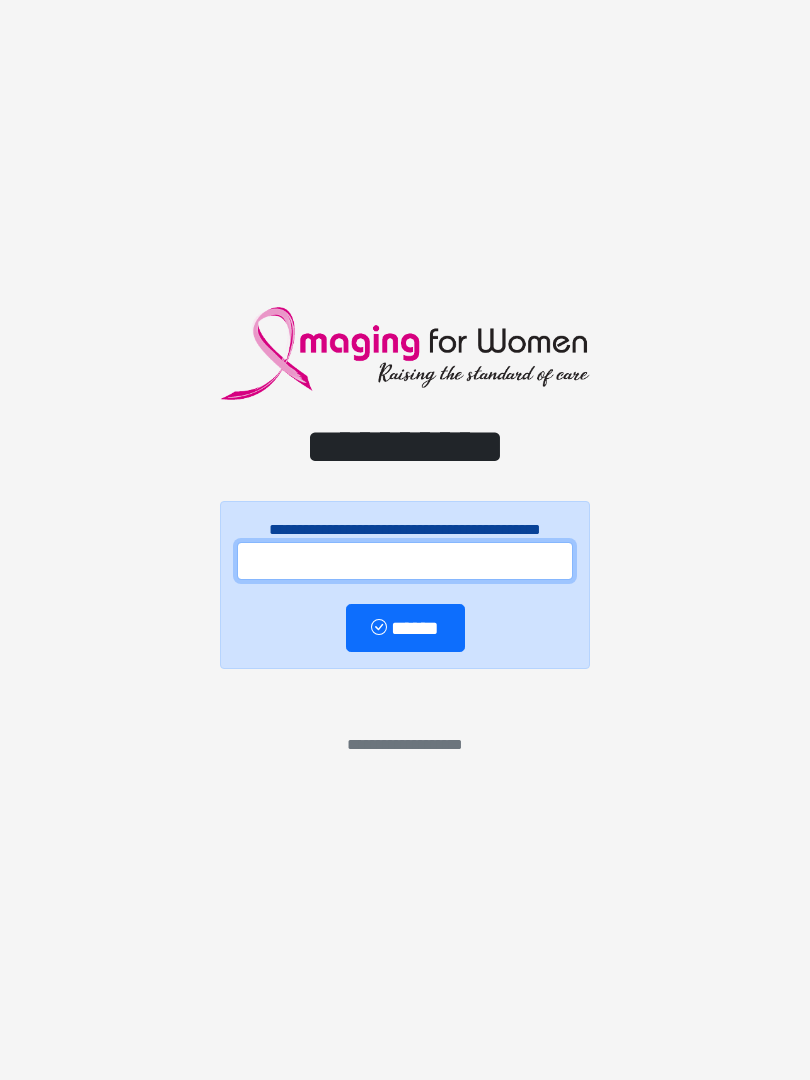 click at bounding box center (405, 561) 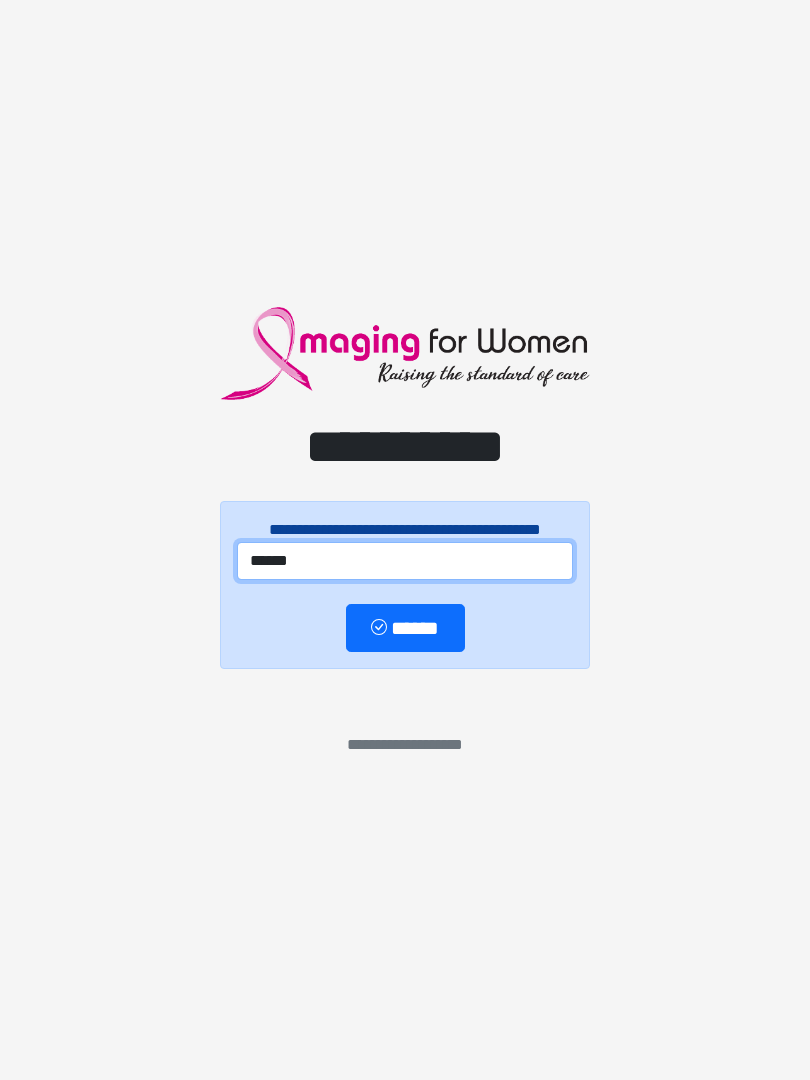 type on "******" 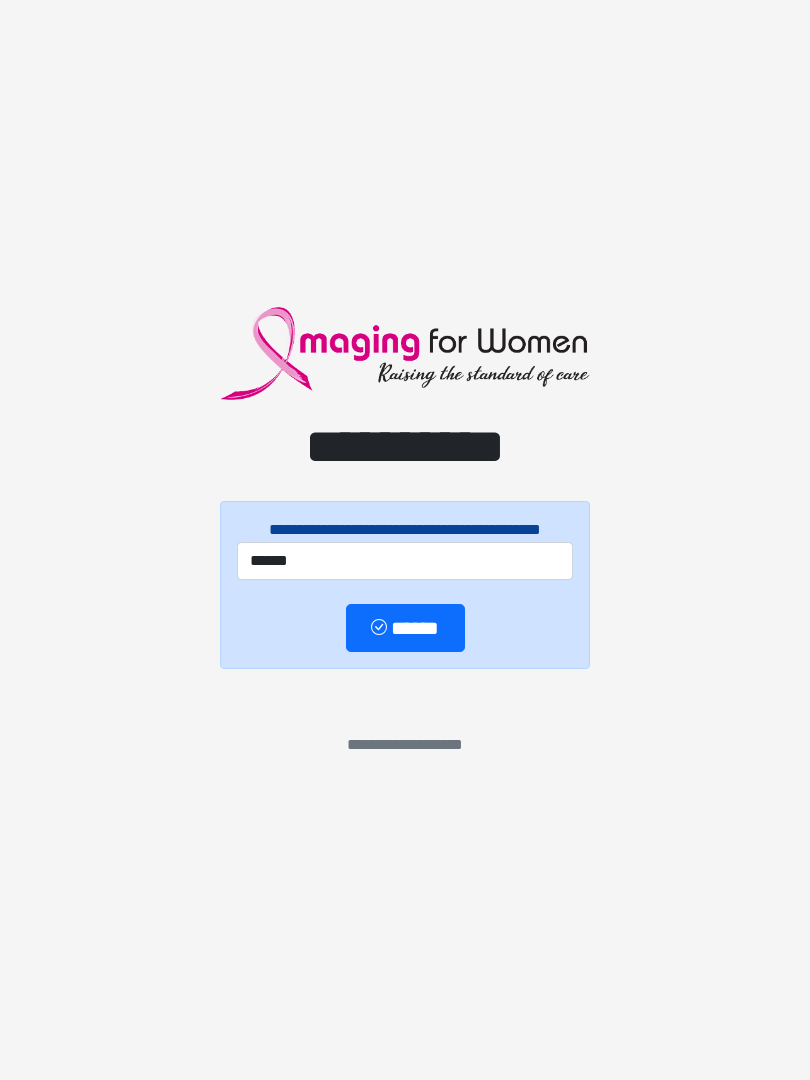 click at bounding box center (381, 629) 